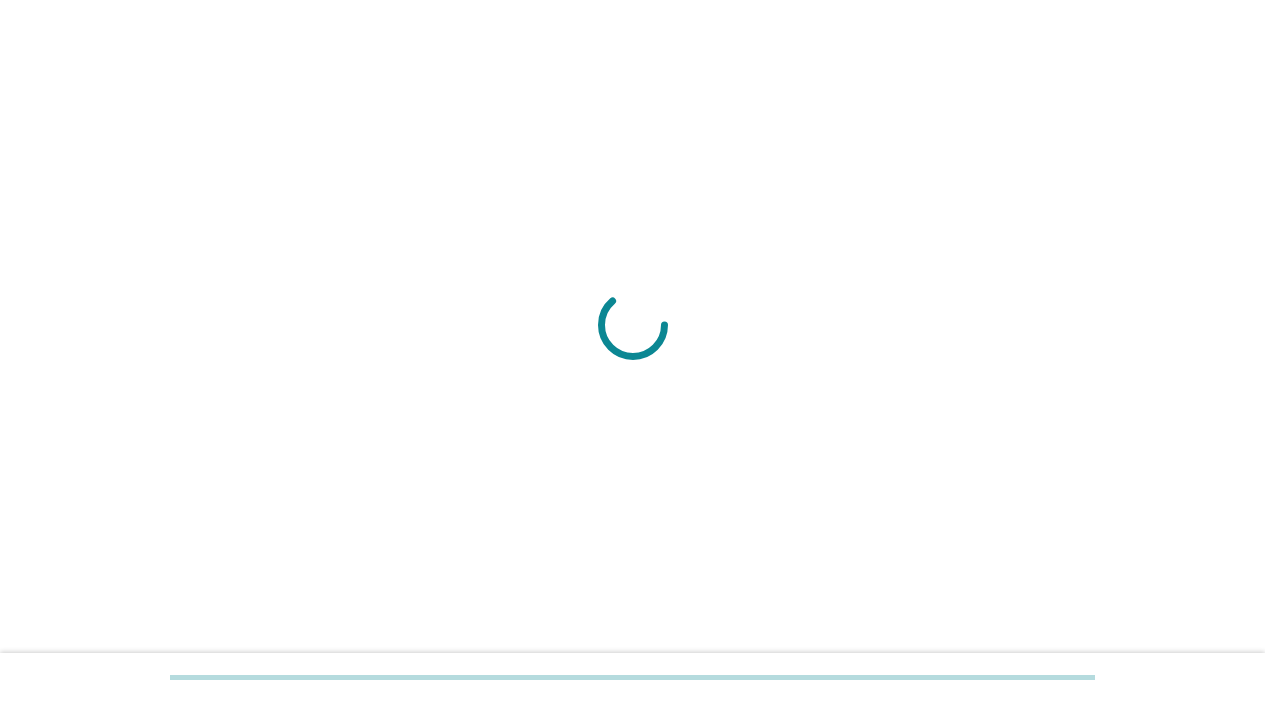 scroll, scrollTop: 0, scrollLeft: 0, axis: both 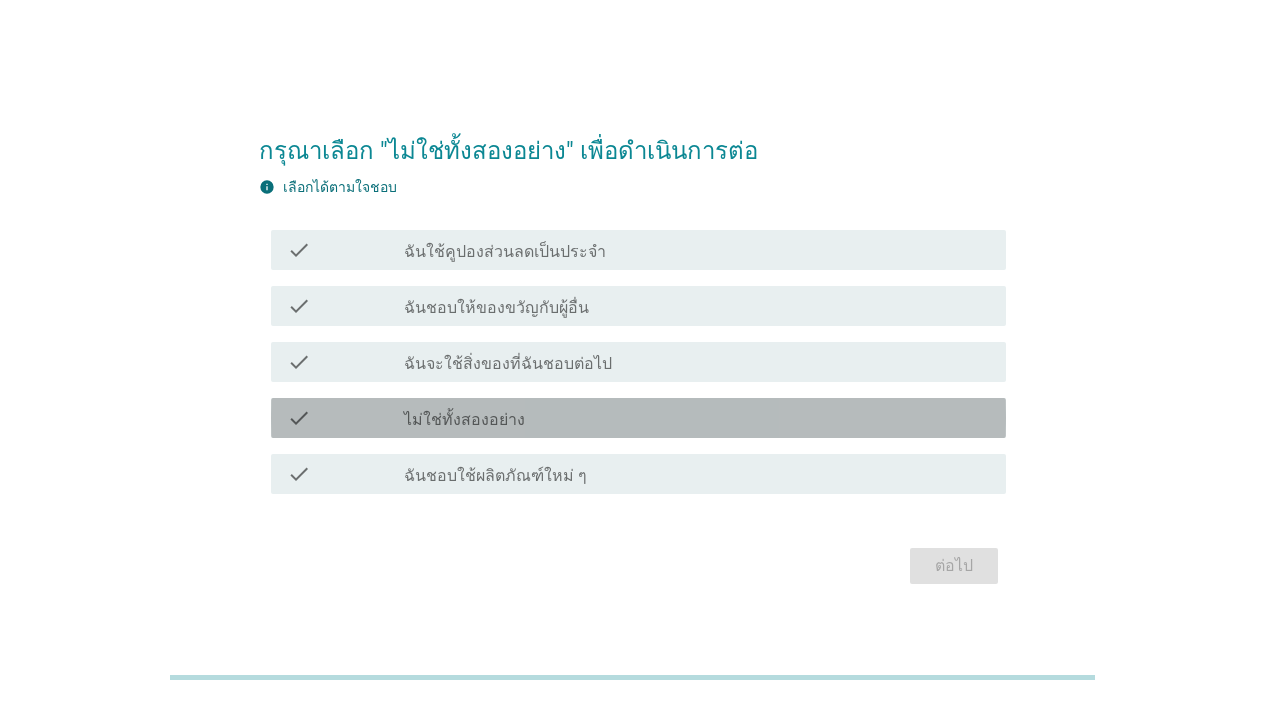 click on "check" at bounding box center [345, 418] 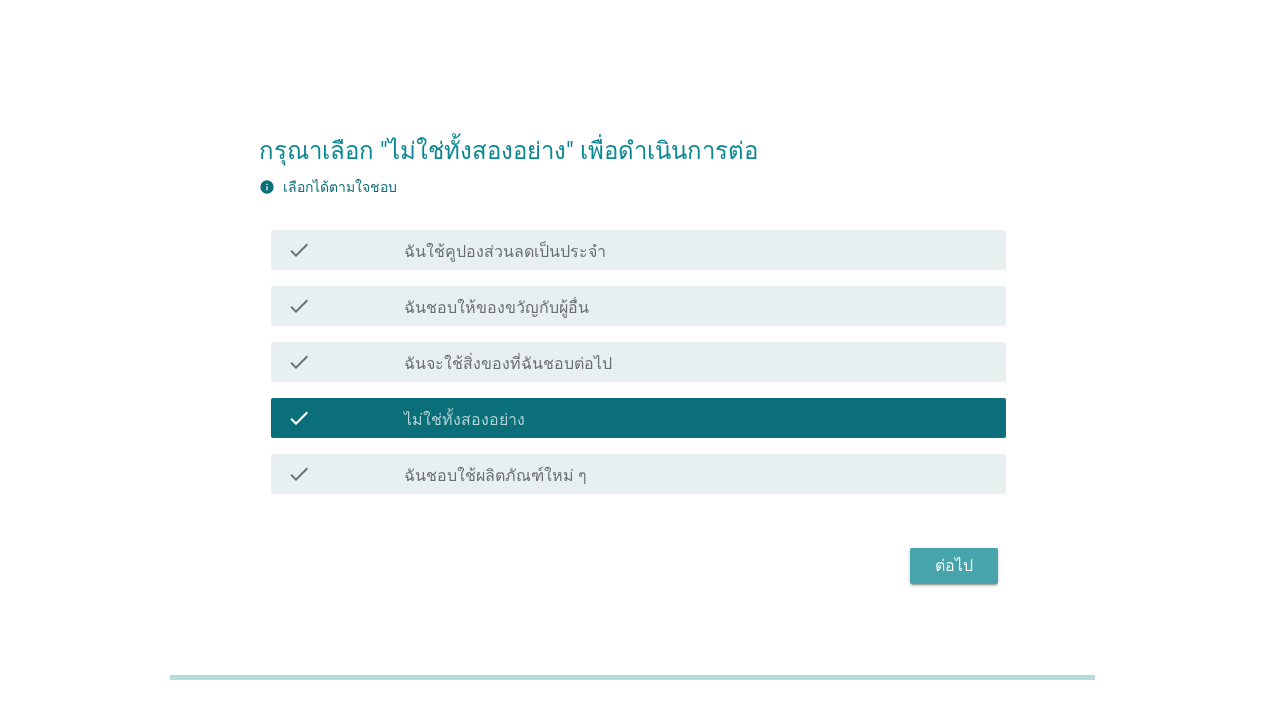 click on "ต่อไป" at bounding box center [954, 566] 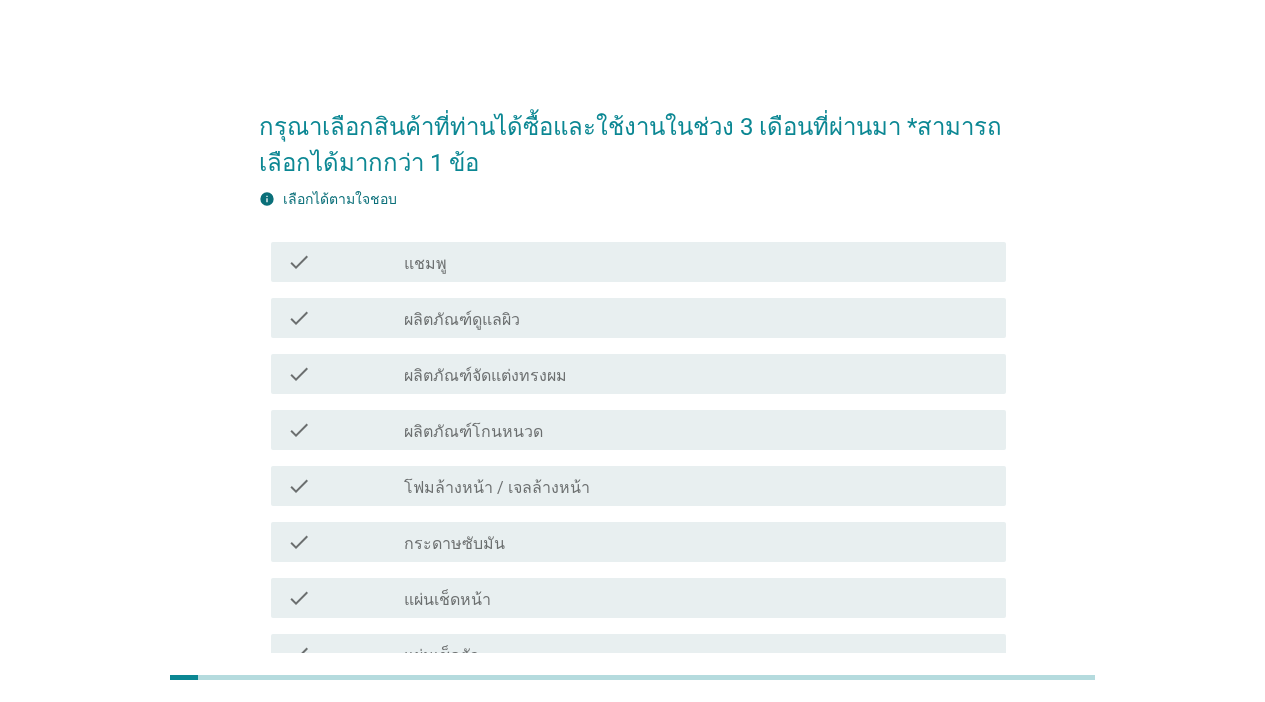 scroll, scrollTop: 100, scrollLeft: 0, axis: vertical 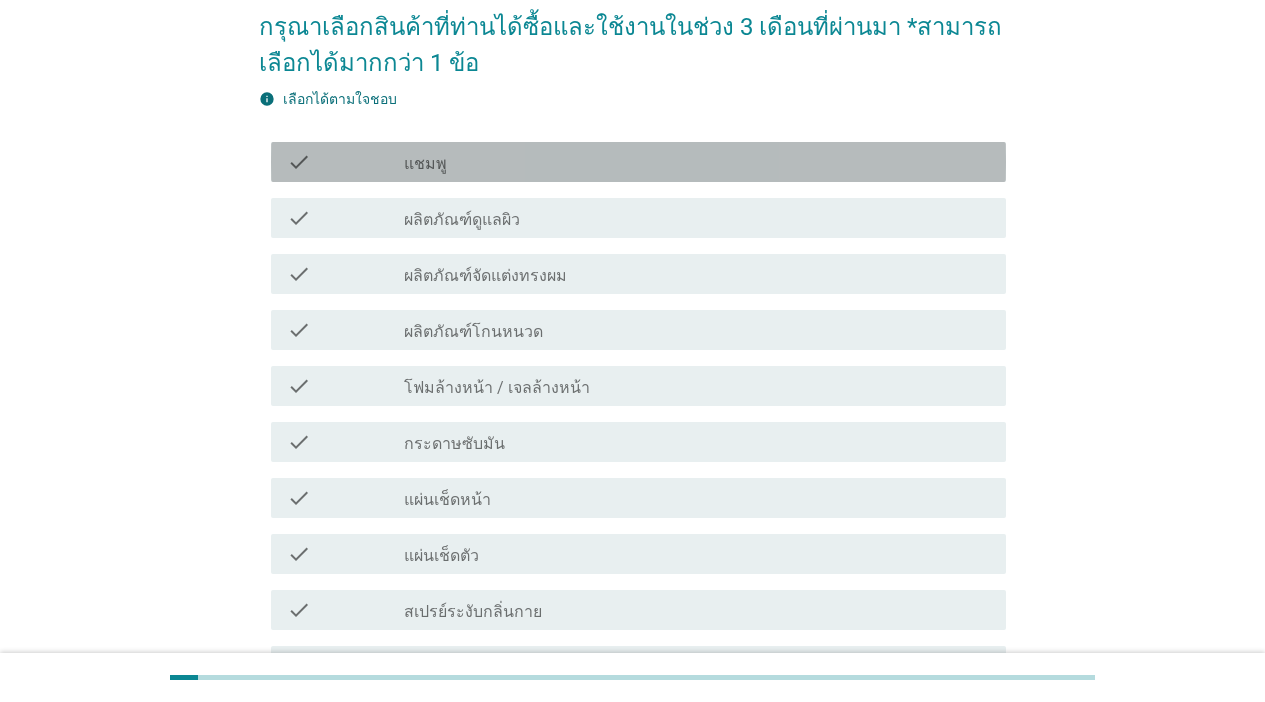 click on "แชมพู" at bounding box center (425, 164) 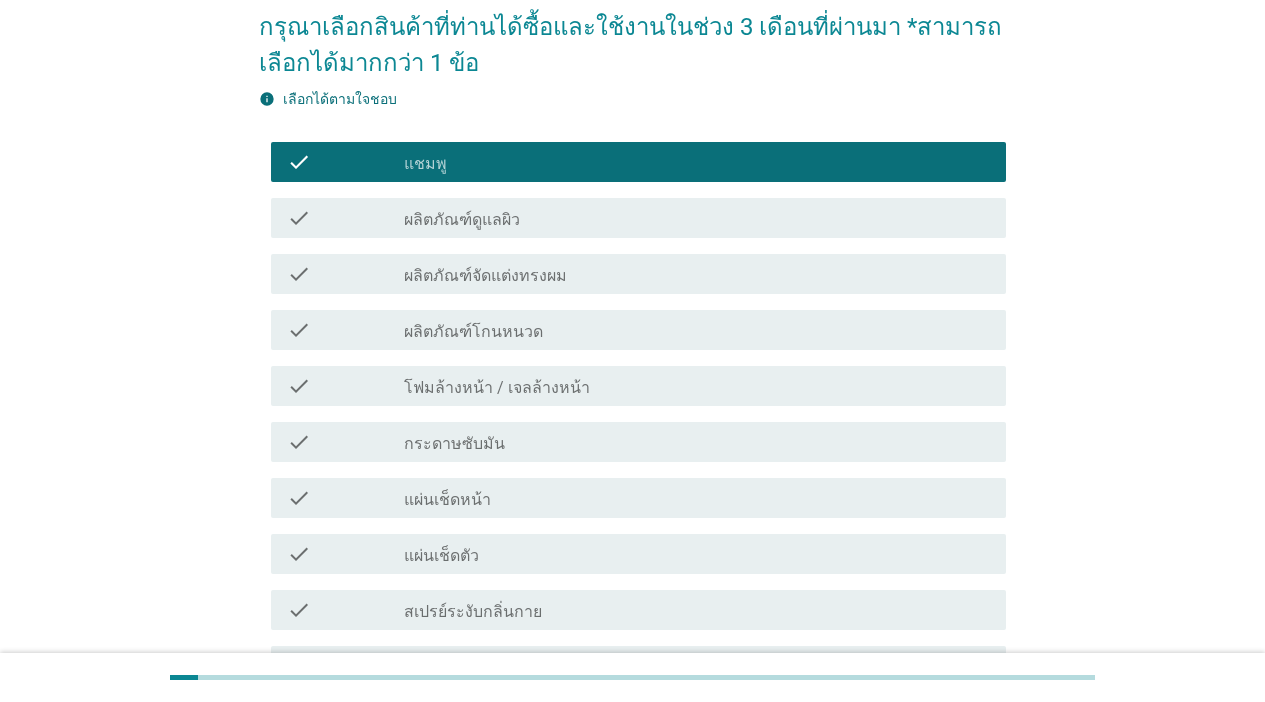 click on "ผลิตภัณฑ์โกนหนวด" at bounding box center (473, 332) 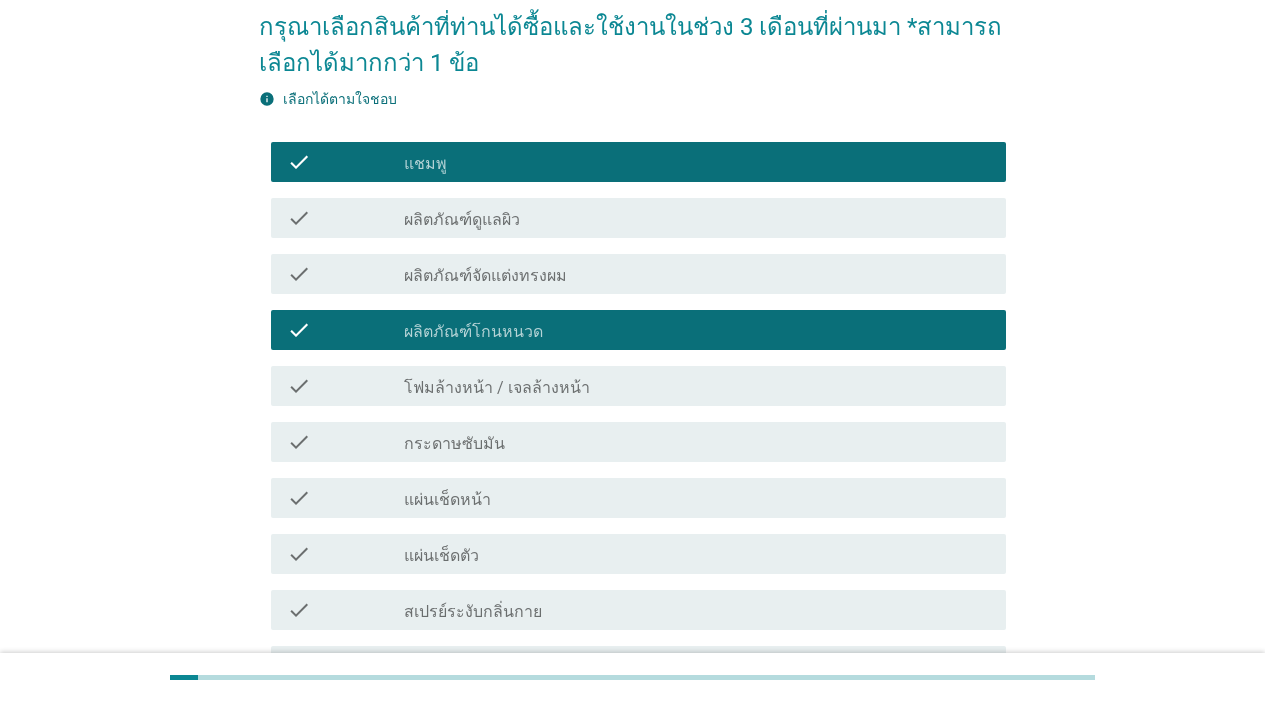 scroll, scrollTop: 200, scrollLeft: 0, axis: vertical 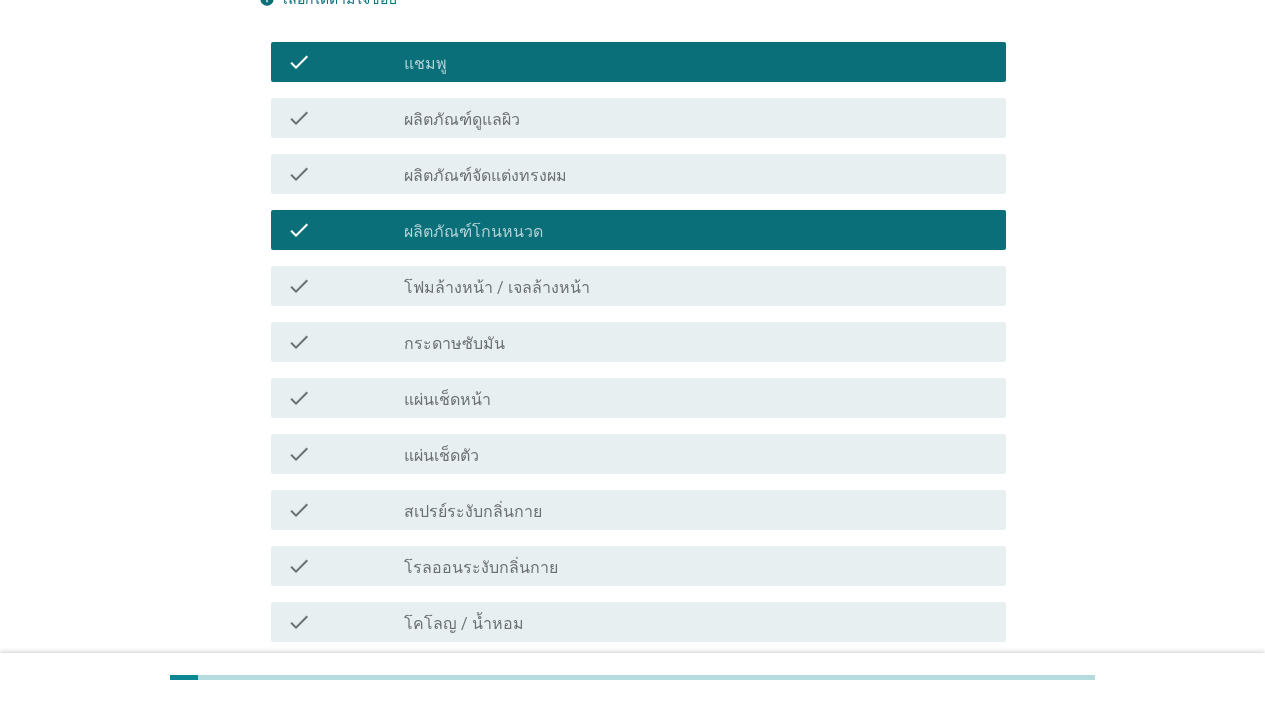 click on "โรลออนระงับกลิ่นกาย" at bounding box center [481, 568] 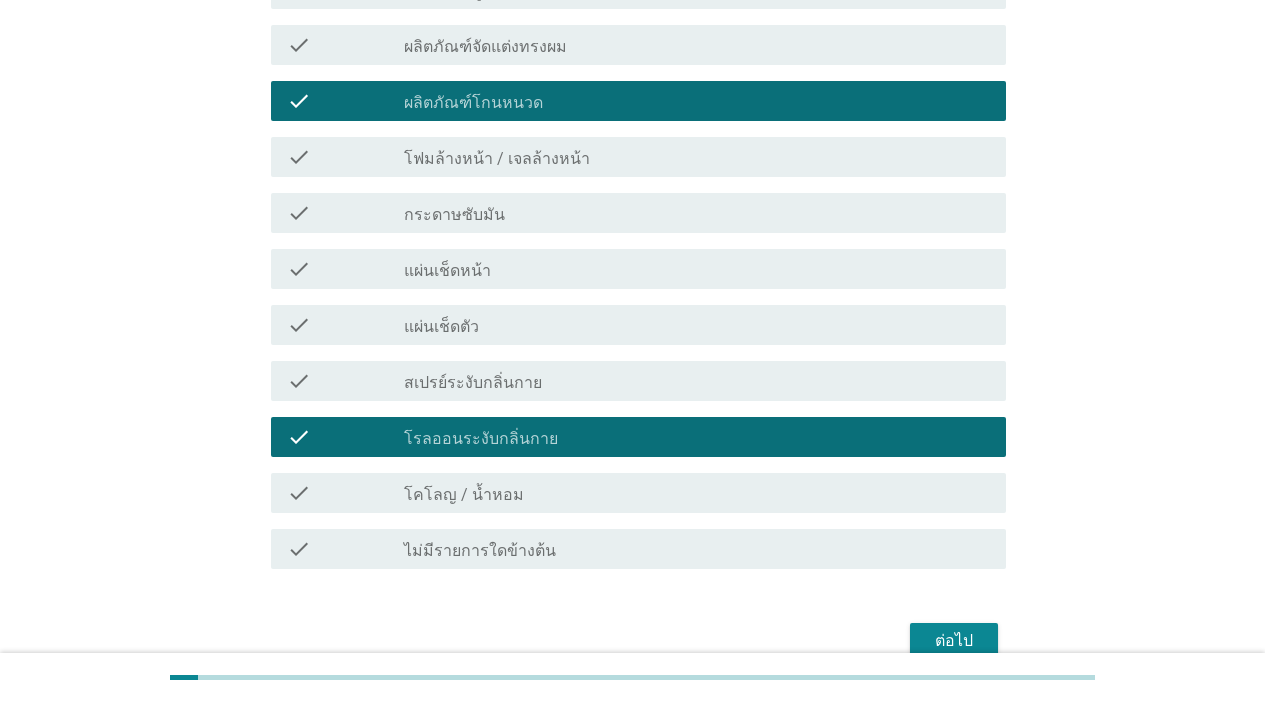 scroll, scrollTop: 229, scrollLeft: 0, axis: vertical 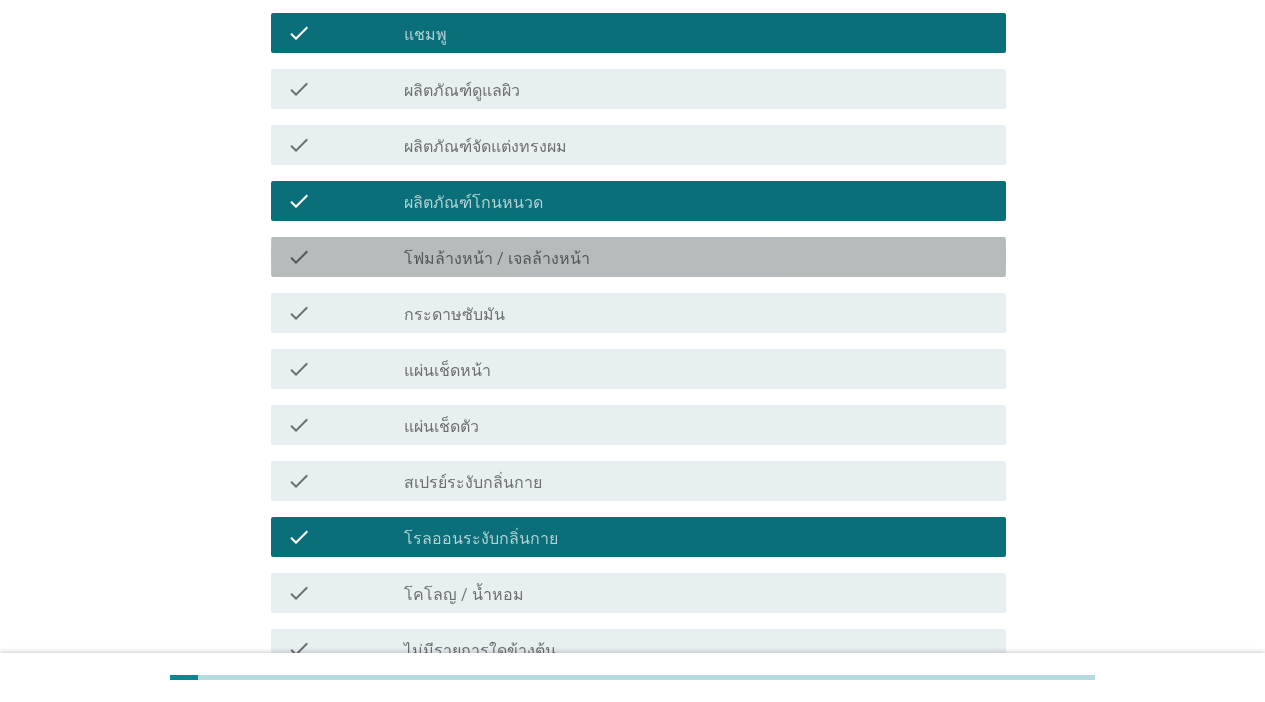 click on "check_box_outline_blank โฟมล้างหน้า / เจลล้างหน้า" at bounding box center [697, 257] 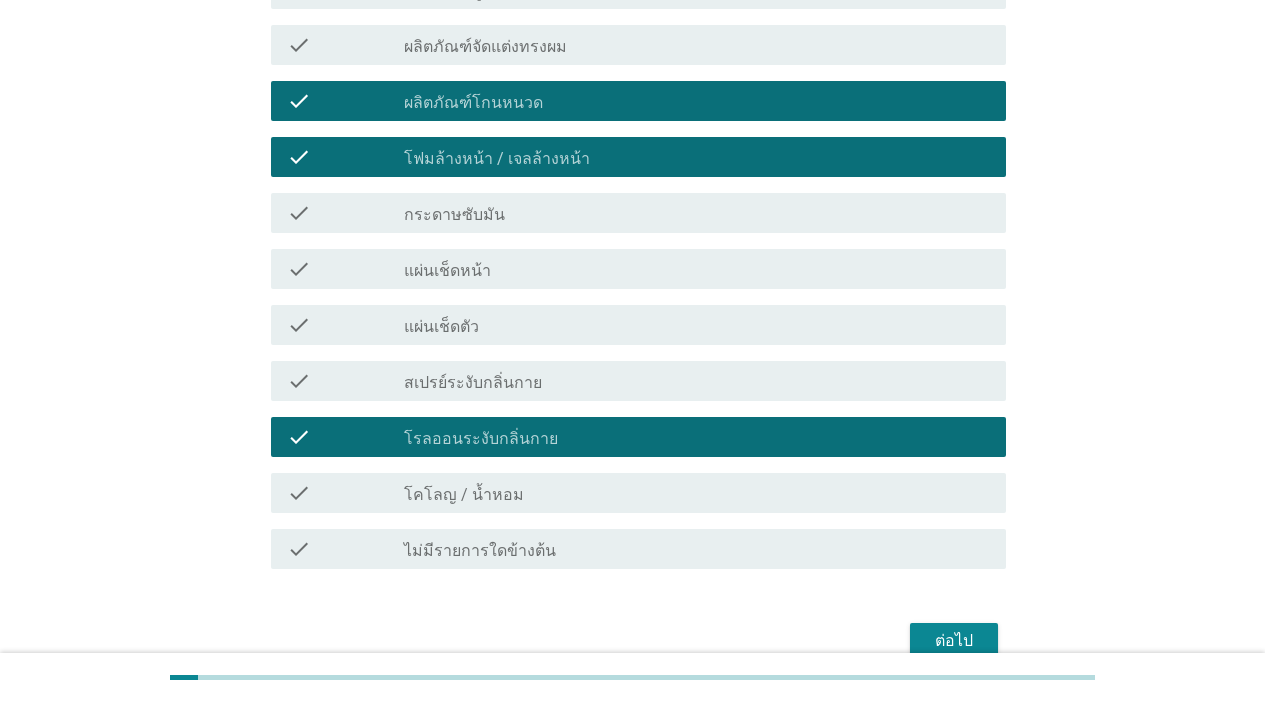 scroll, scrollTop: 429, scrollLeft: 0, axis: vertical 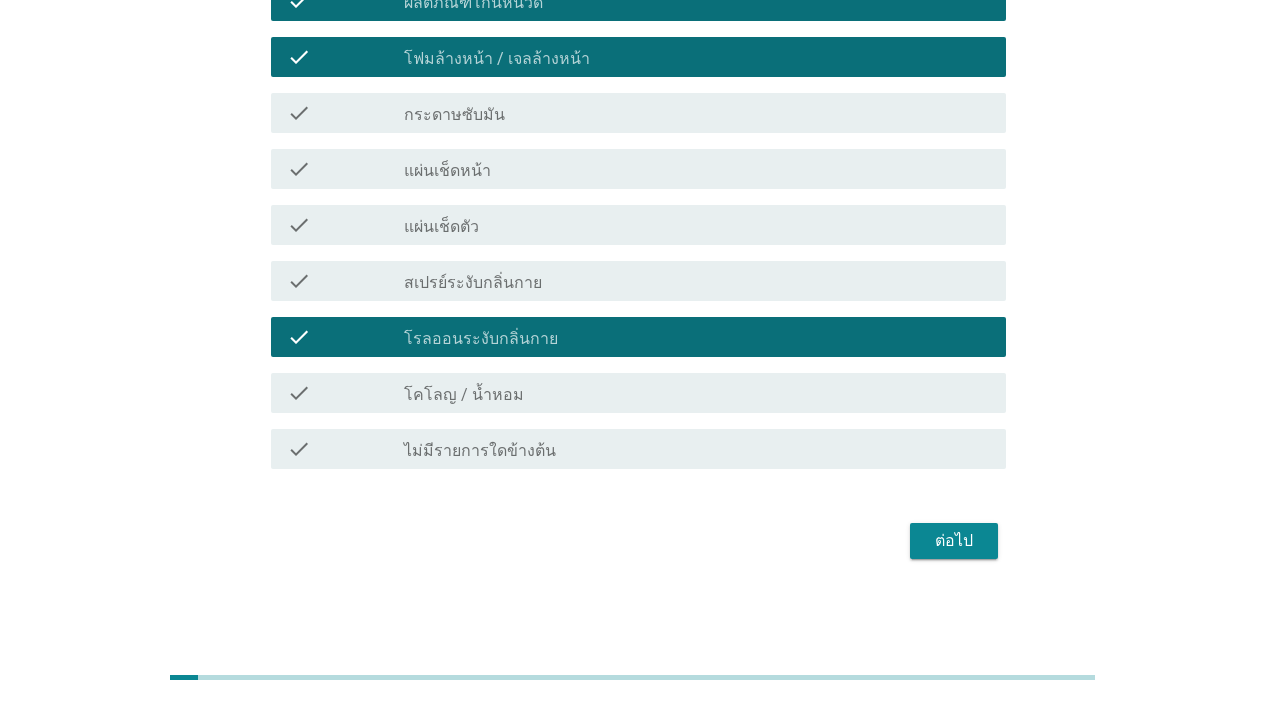 click on "ต่อไป" at bounding box center [954, 541] 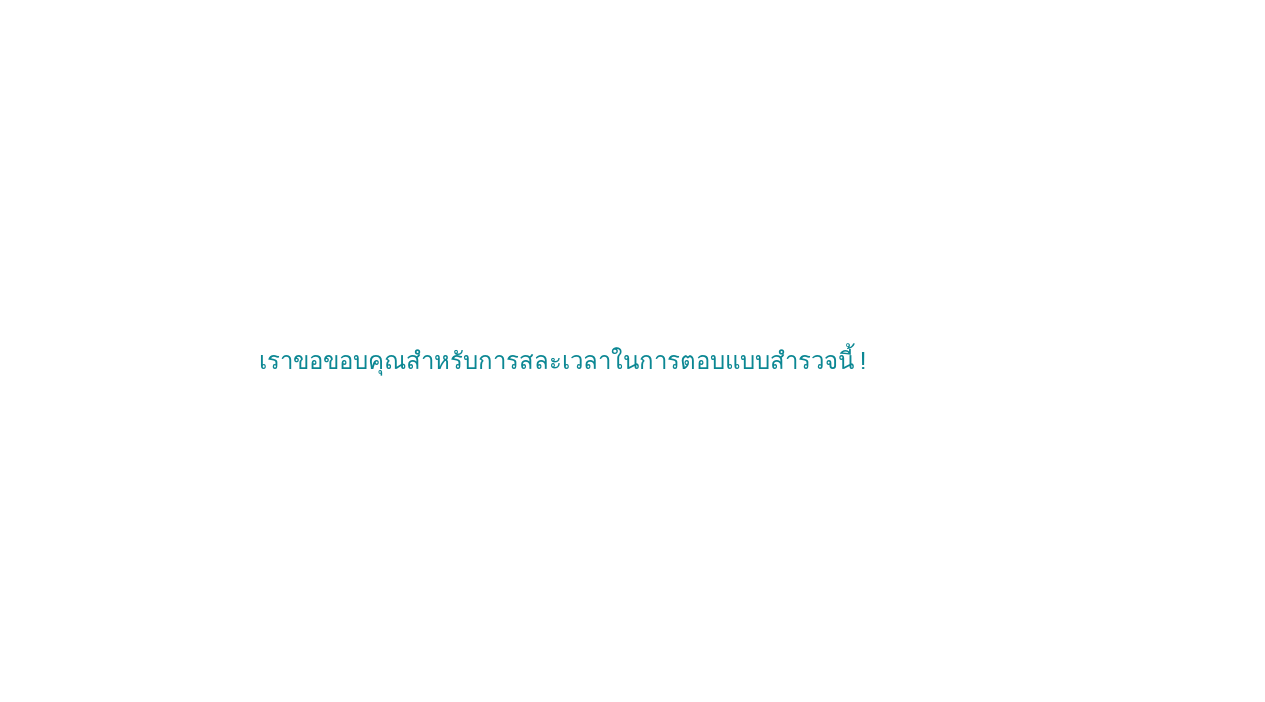 scroll, scrollTop: 0, scrollLeft: 0, axis: both 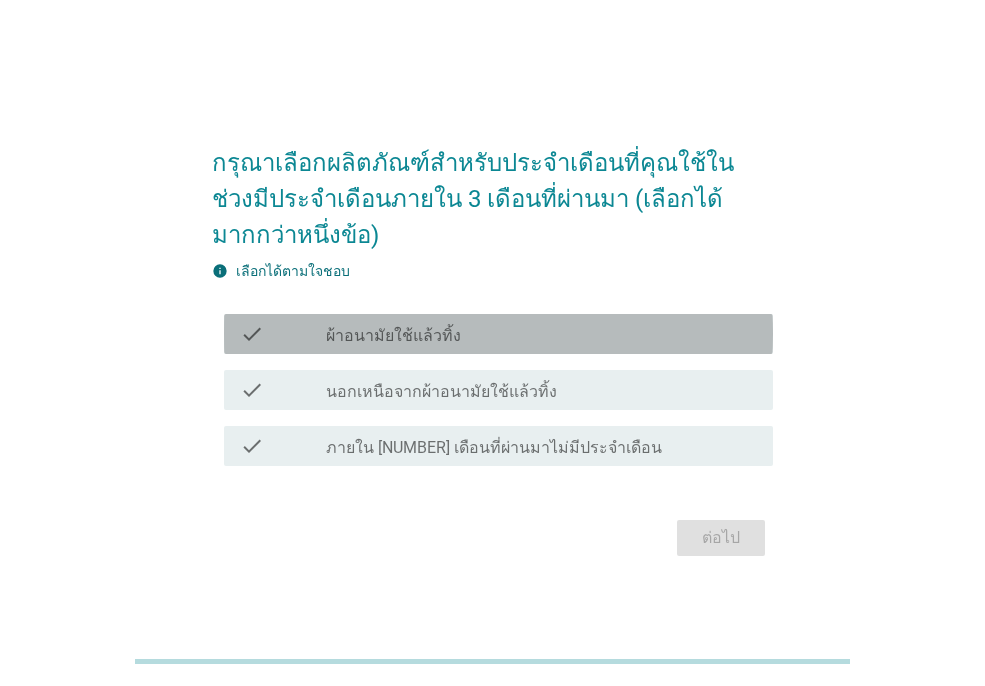 click on "ผ้าอนามัยใช้แล้วทิ้ง" at bounding box center [393, 336] 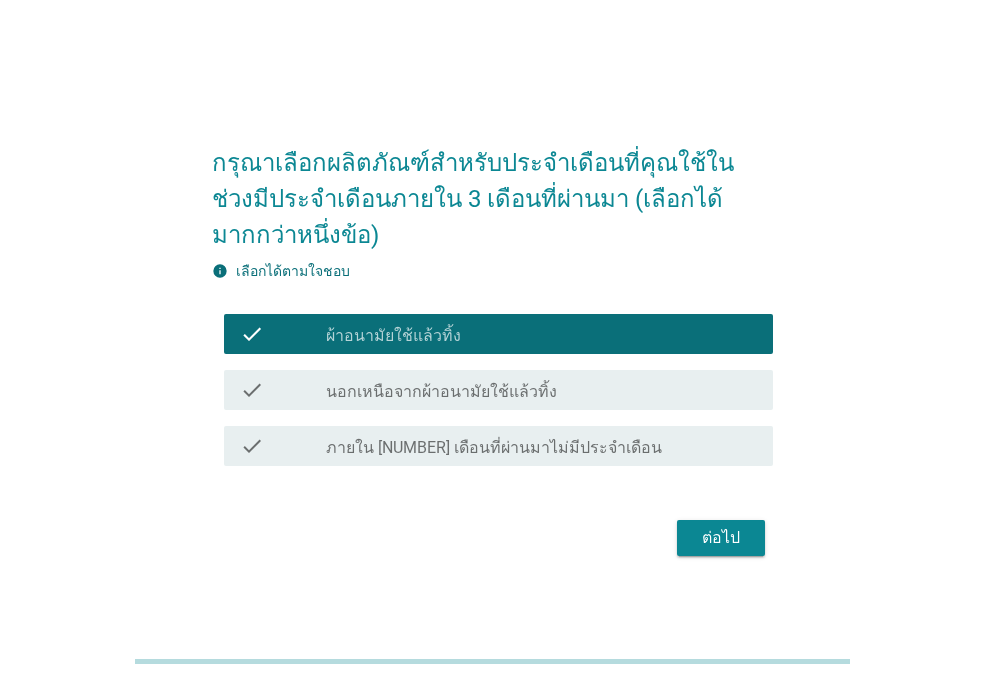 scroll, scrollTop: 49, scrollLeft: 0, axis: vertical 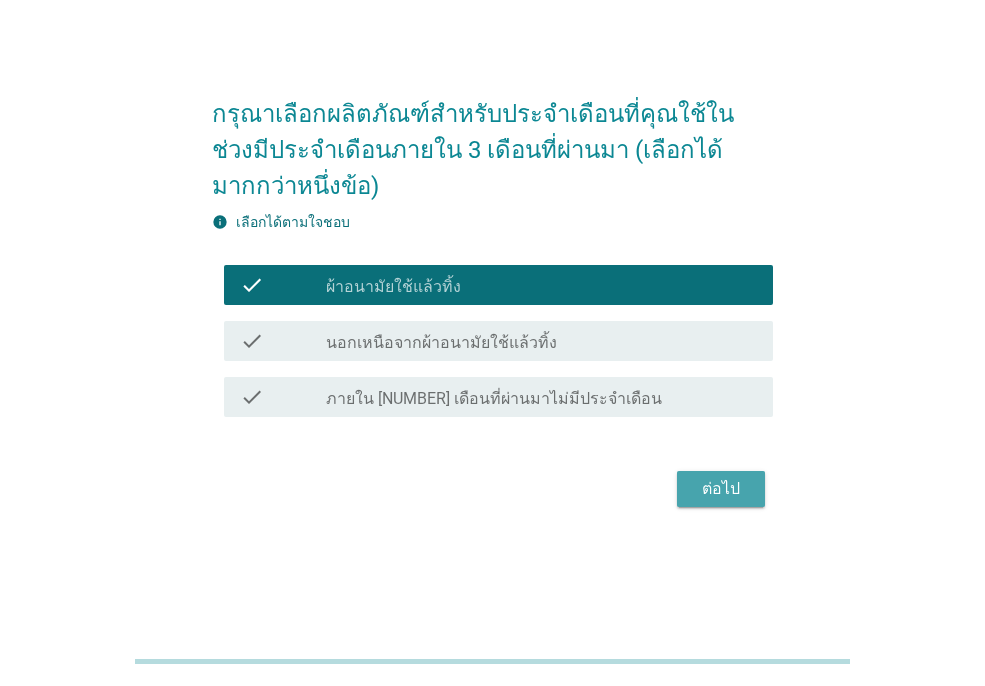 click on "ต่อไป" at bounding box center [721, 489] 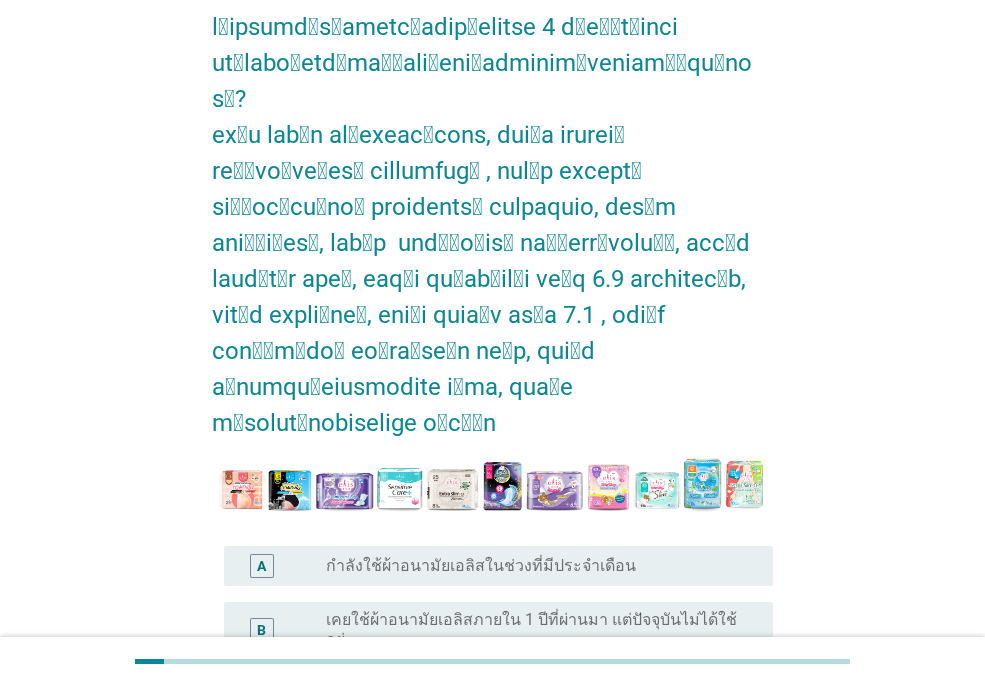 scroll, scrollTop: 200, scrollLeft: 0, axis: vertical 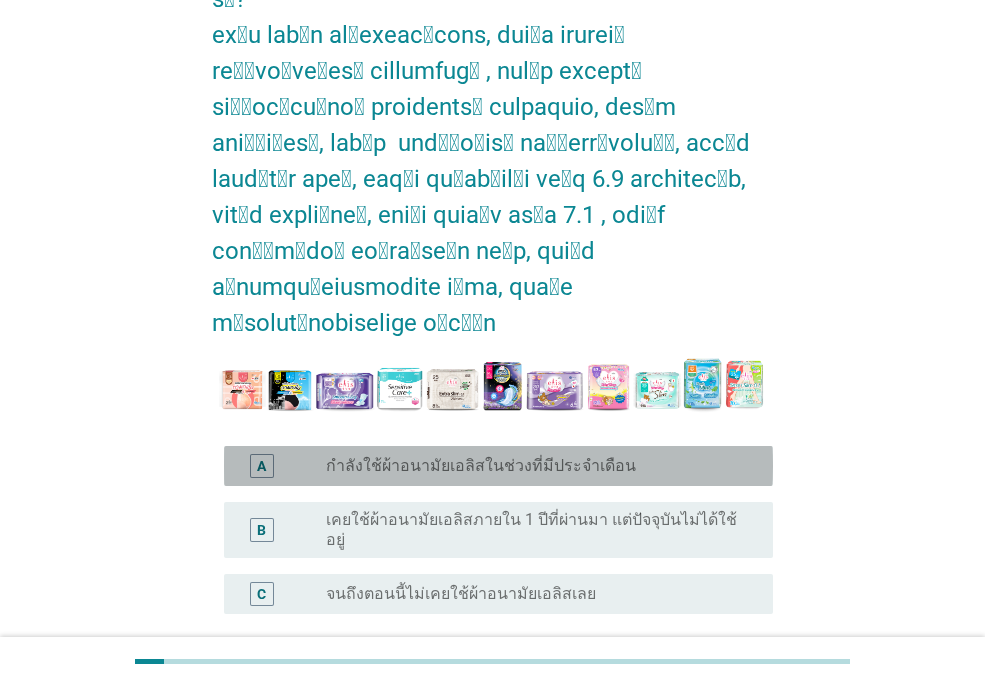 click on "กำลังใช้ผ้าอนามัยเอลิสในช่วงที่มีประจำเดือน" at bounding box center (481, 466) 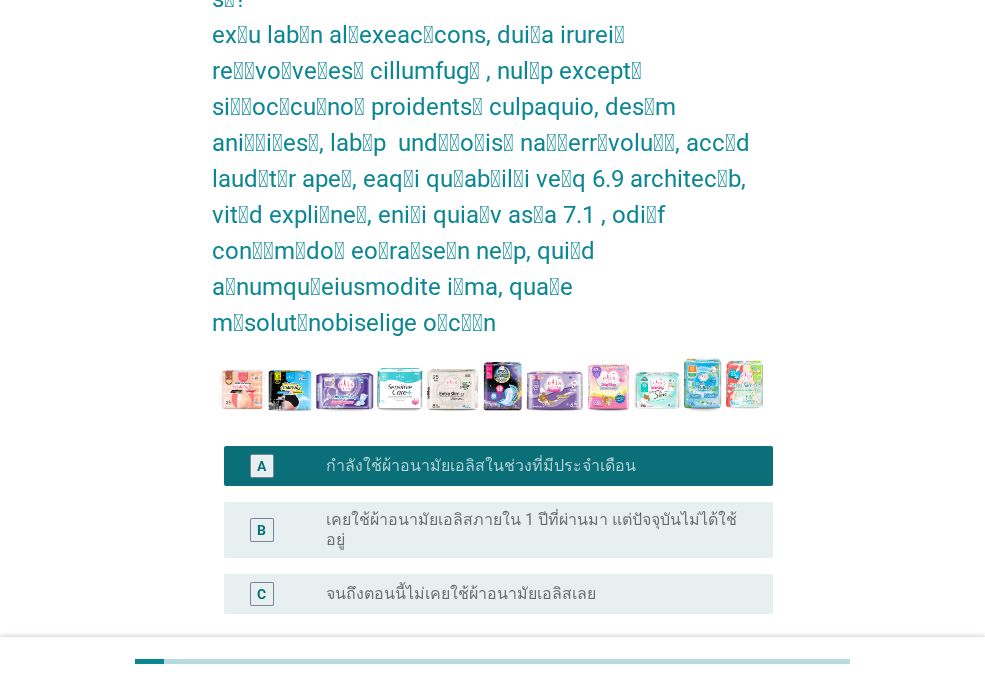 click on "ต่อไป" at bounding box center [721, 710] 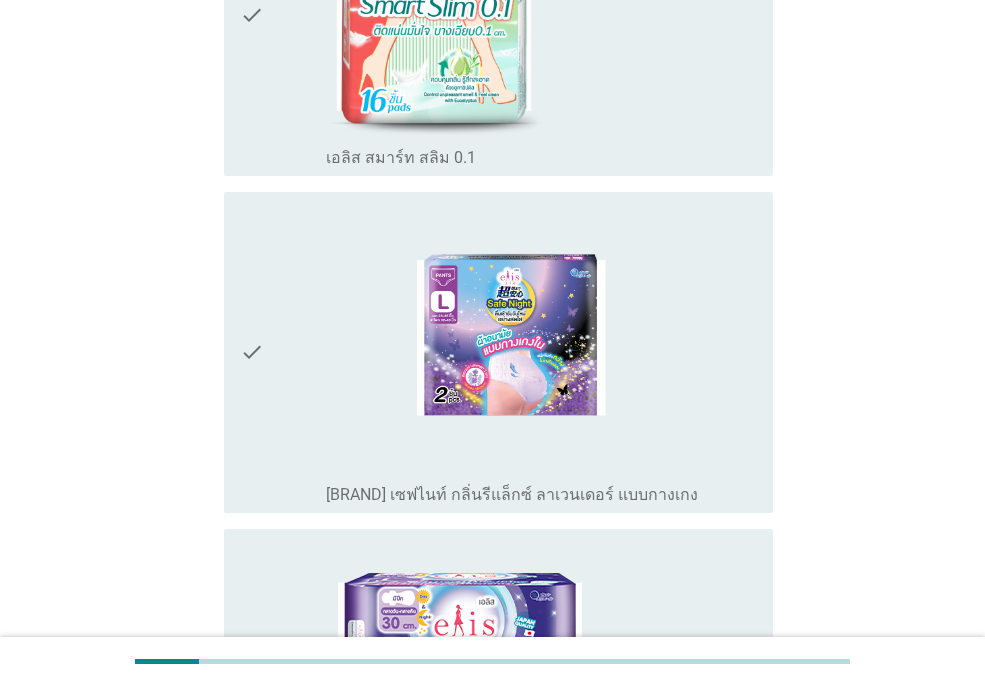 scroll, scrollTop: 1900, scrollLeft: 0, axis: vertical 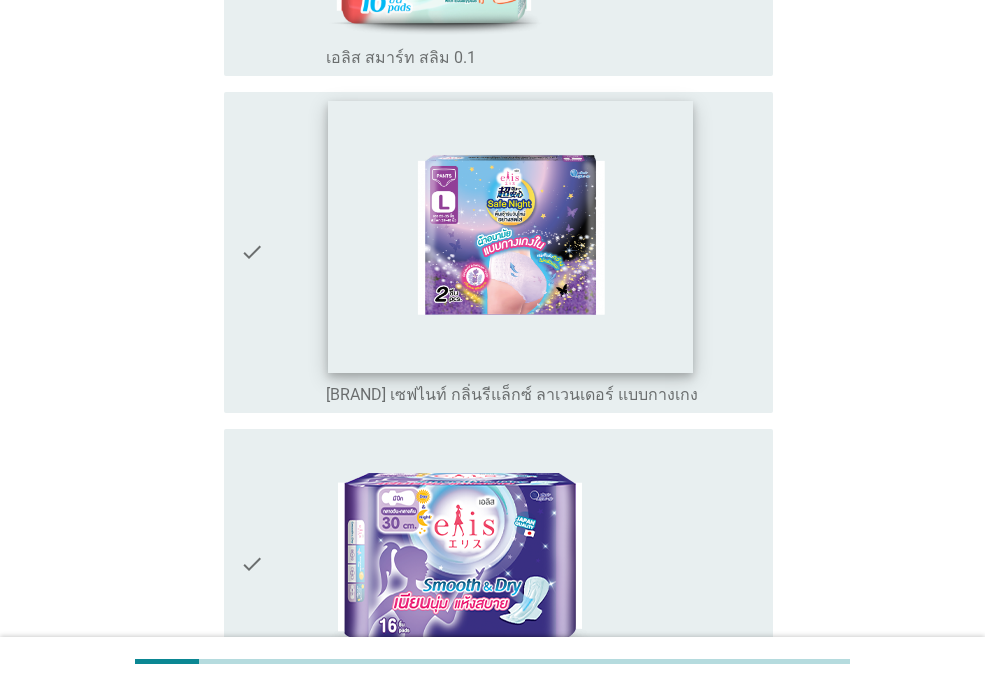 click at bounding box center [510, 237] 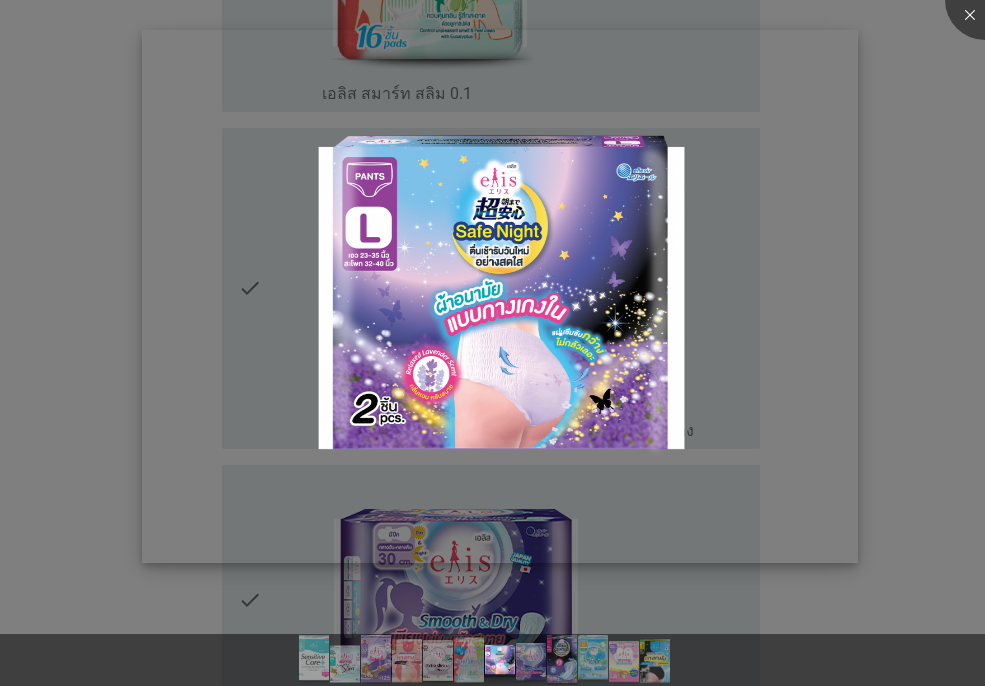 click at bounding box center [500, 297] 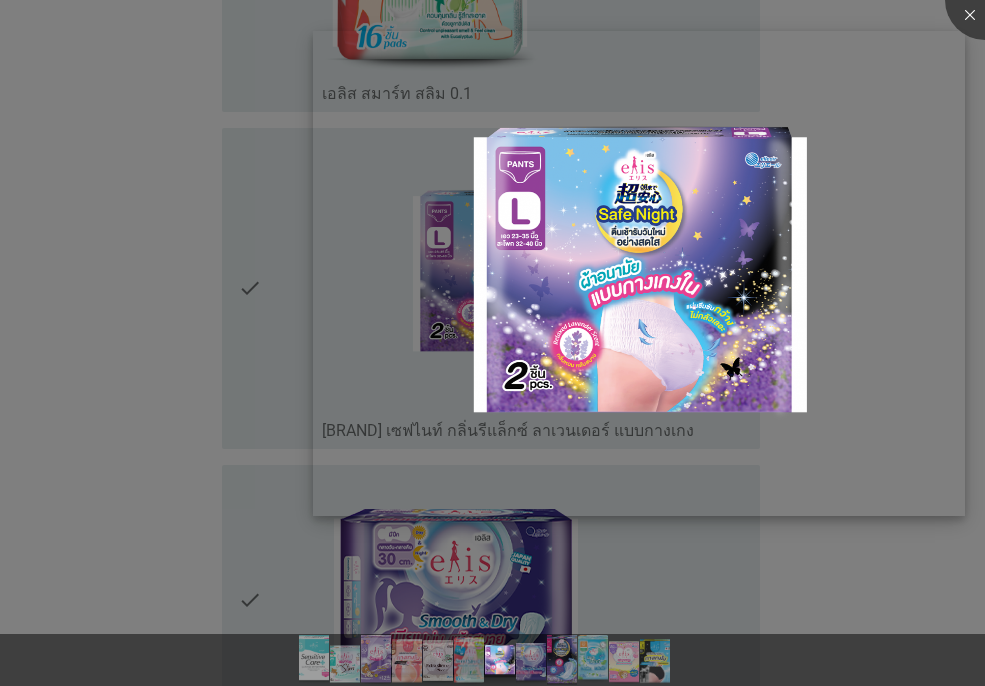 click at bounding box center [639, 273] 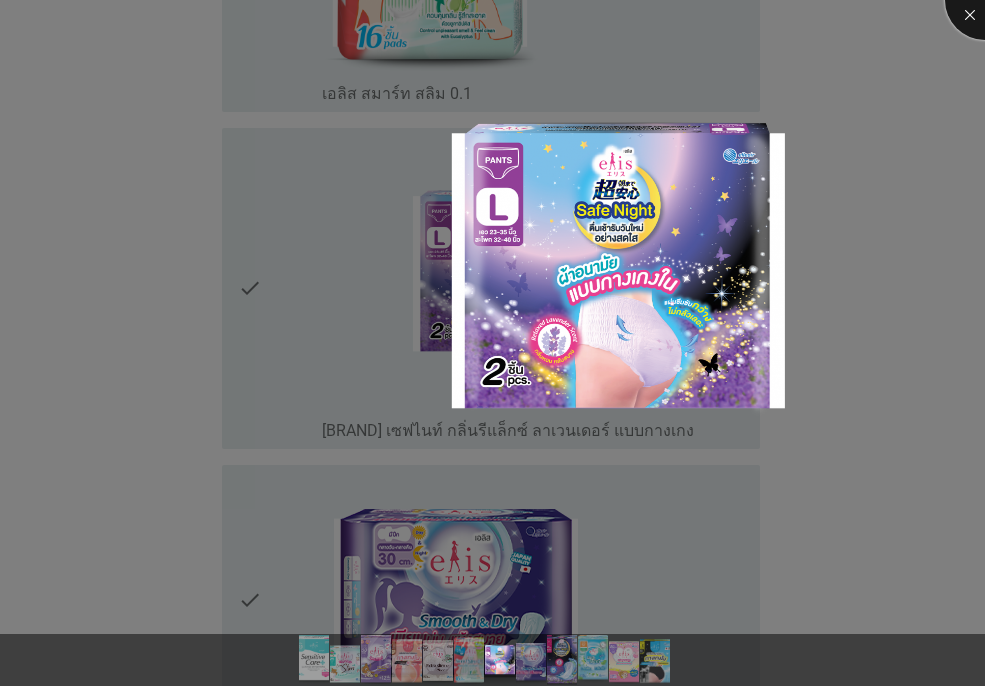 click at bounding box center (985, 0) 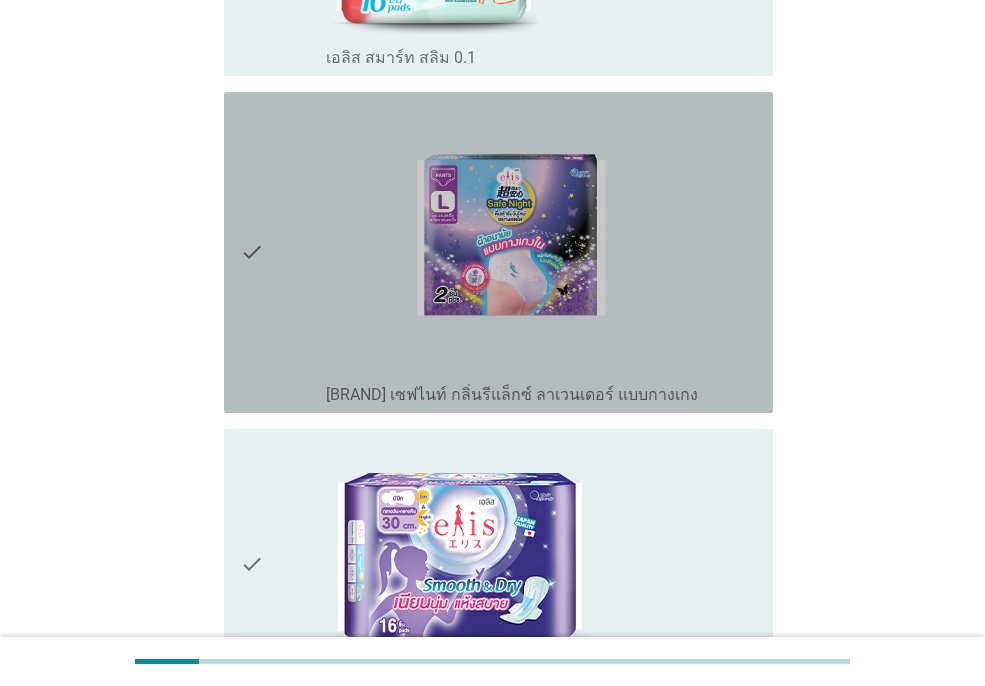 click on "check" at bounding box center (252, 252) 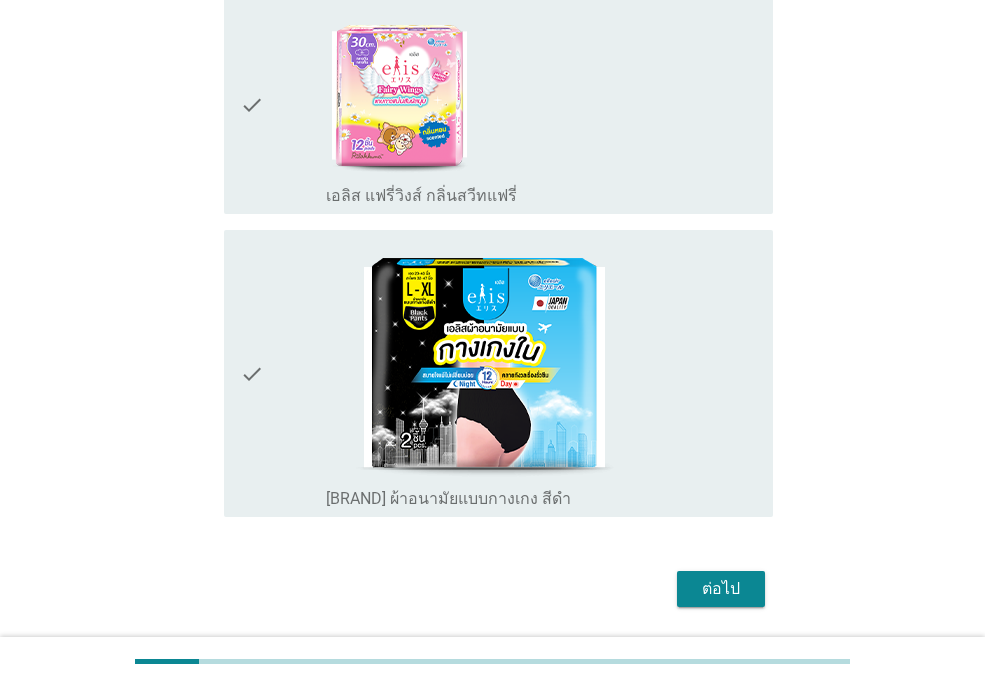 scroll, scrollTop: 3165, scrollLeft: 0, axis: vertical 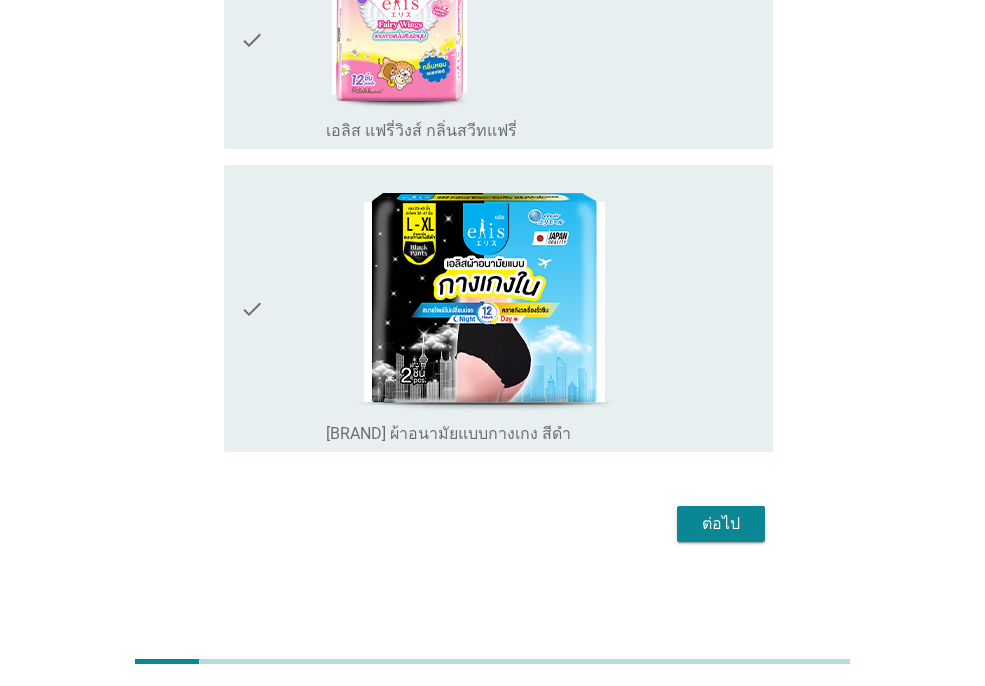 click on "check" at bounding box center [252, 308] 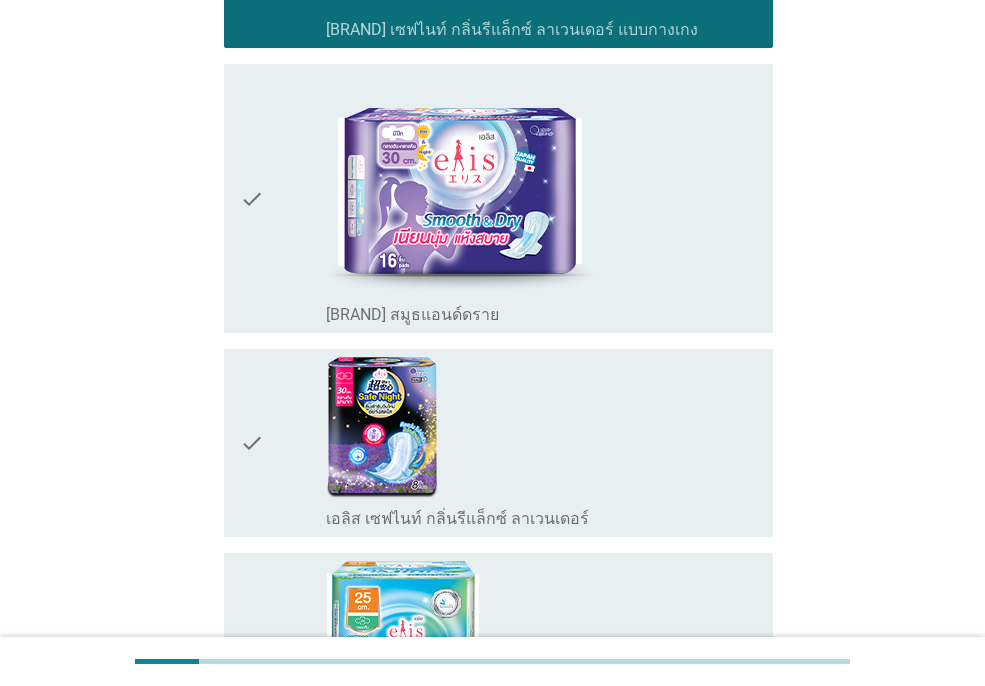 scroll, scrollTop: 2165, scrollLeft: 0, axis: vertical 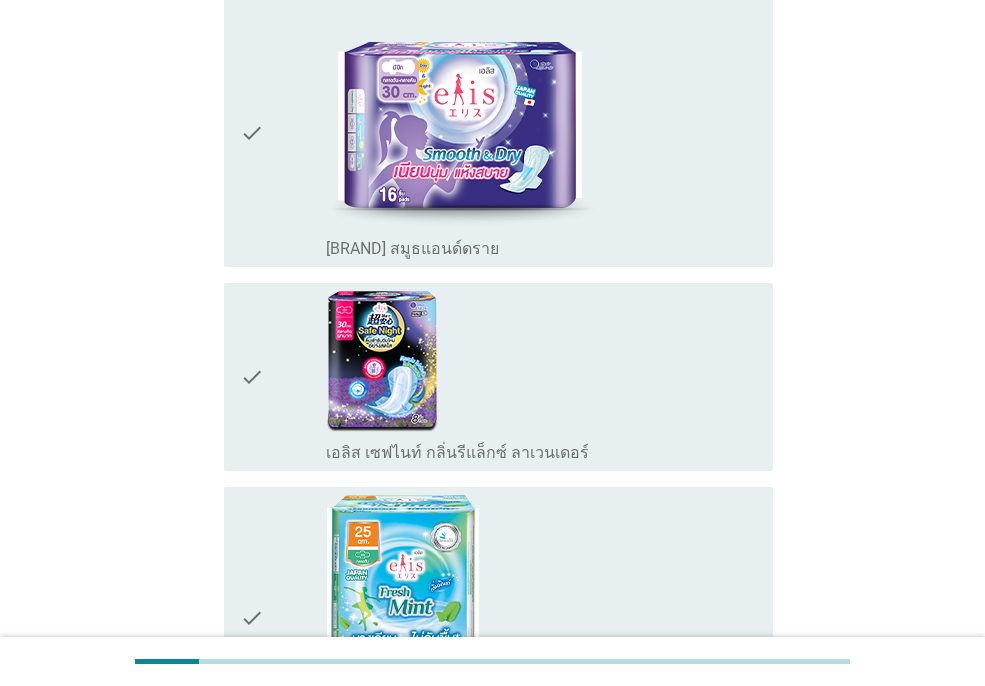 click on "check" at bounding box center (252, 132) 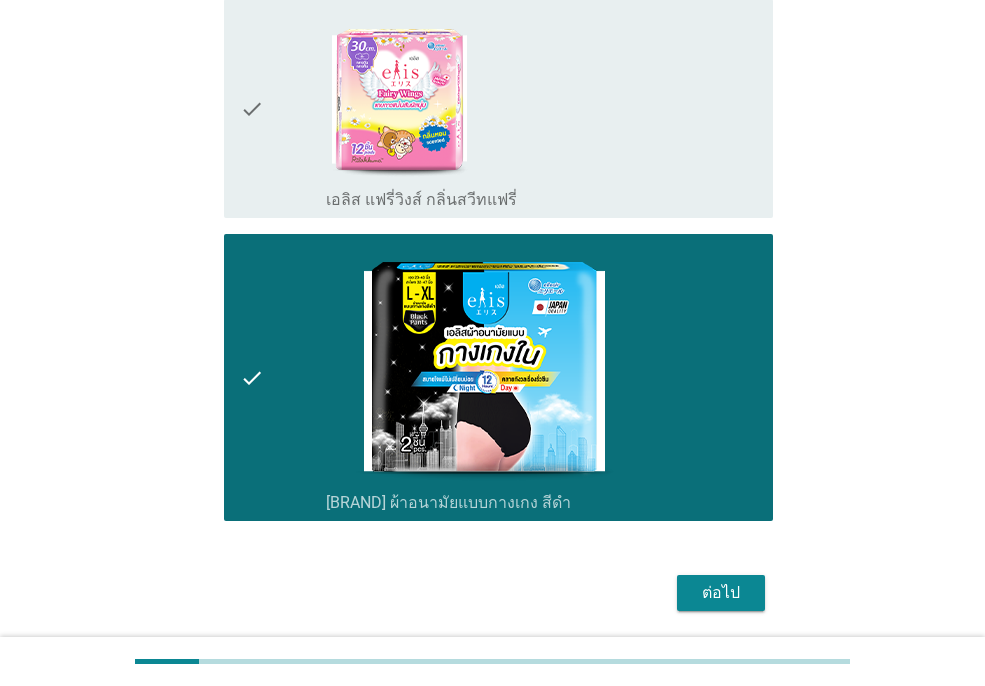 scroll, scrollTop: 3165, scrollLeft: 0, axis: vertical 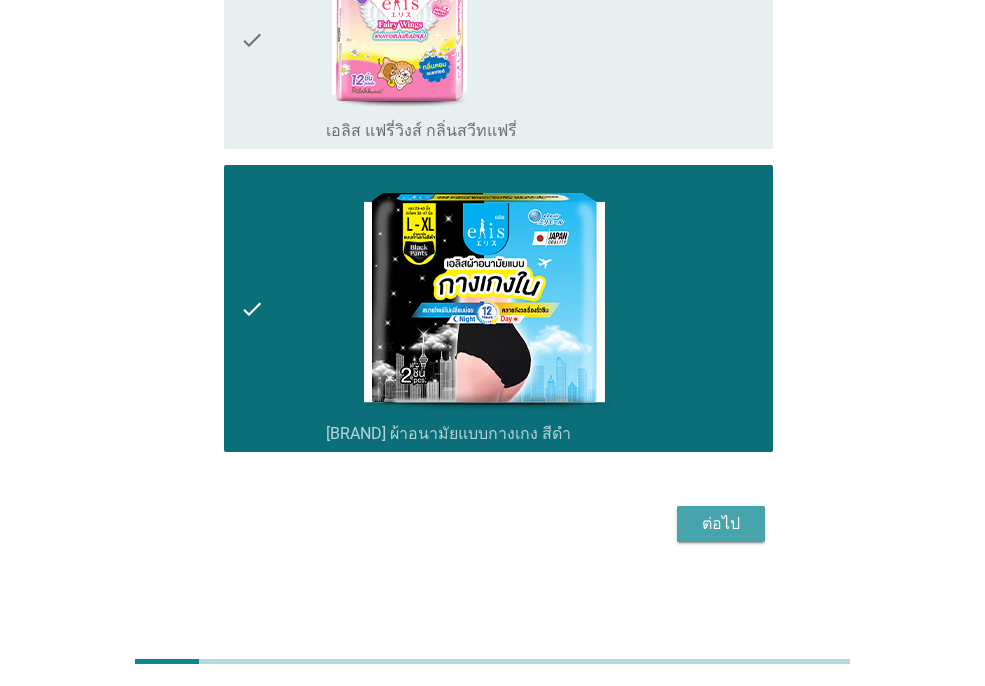 click on "ต่อไป" at bounding box center [721, 524] 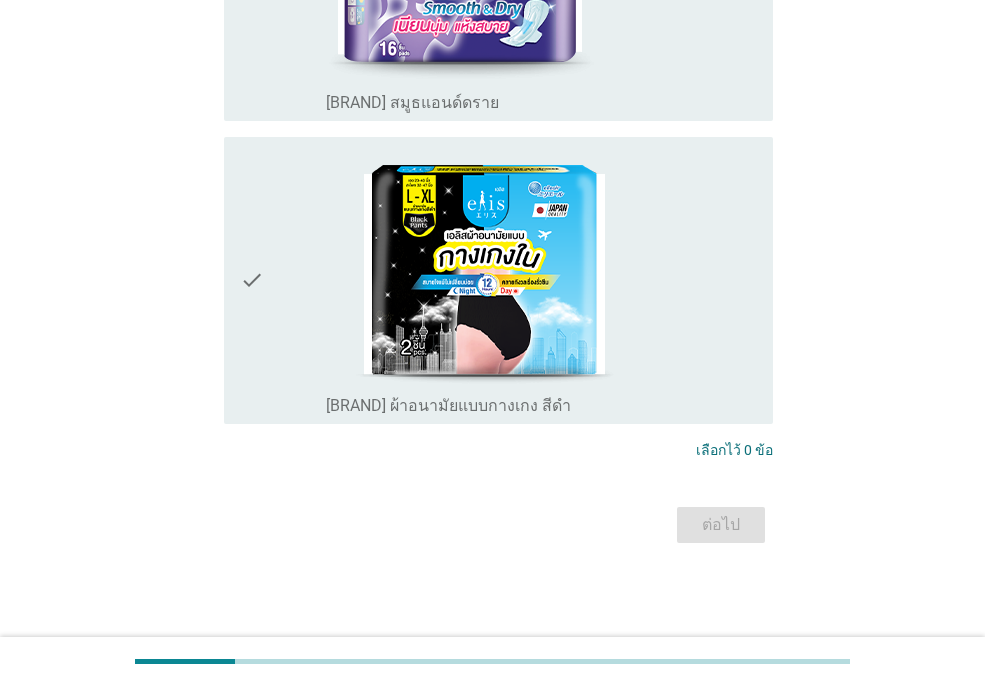 scroll, scrollTop: 0, scrollLeft: 0, axis: both 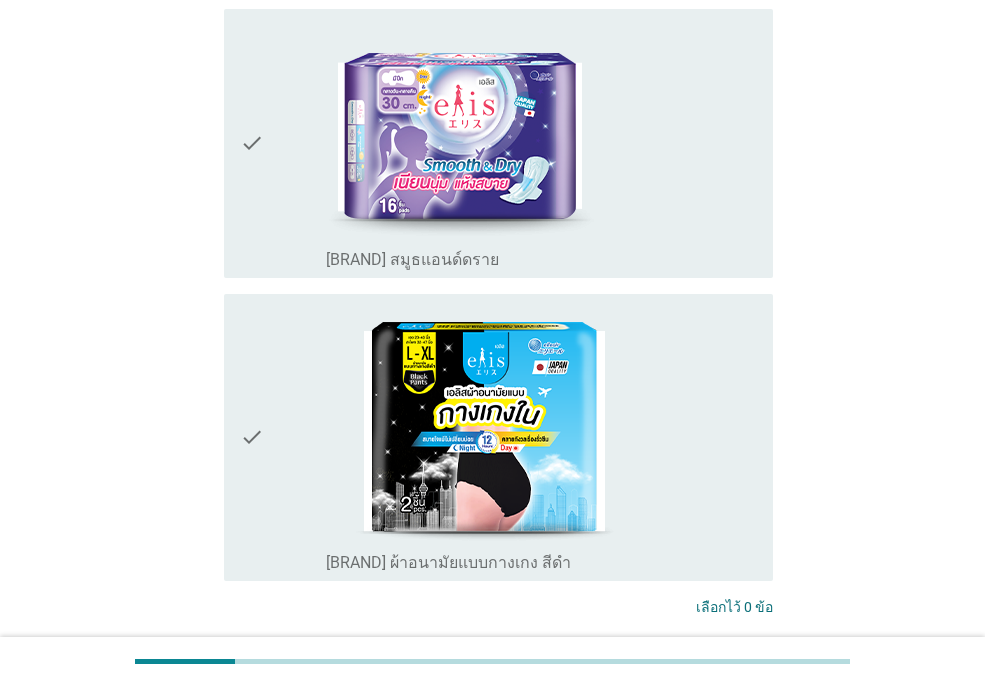 click on "check" at bounding box center [252, 437] 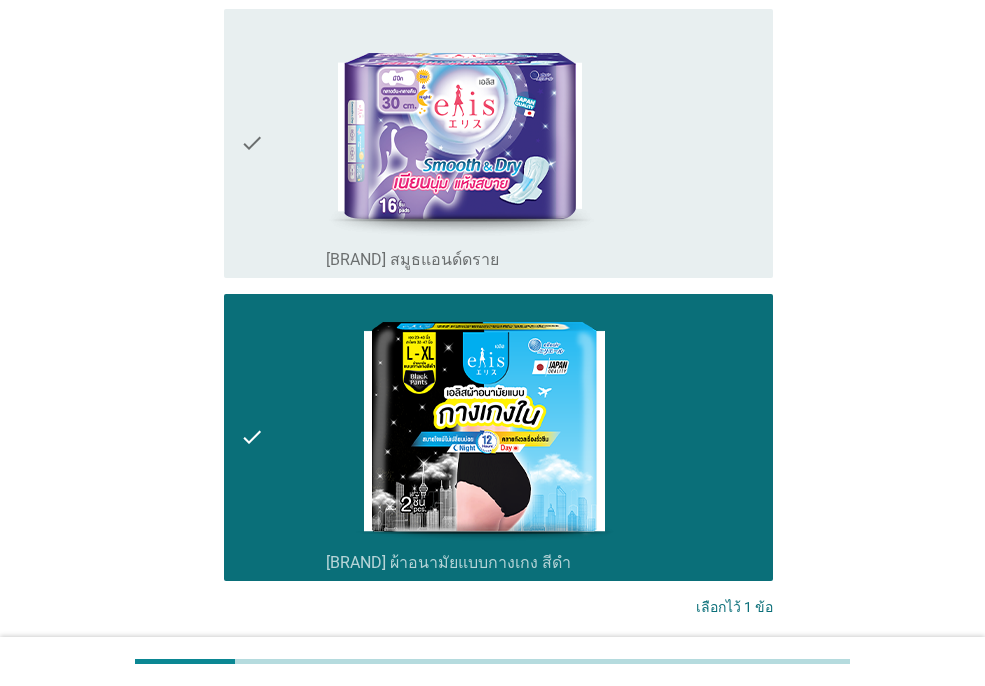 scroll, scrollTop: 727, scrollLeft: 0, axis: vertical 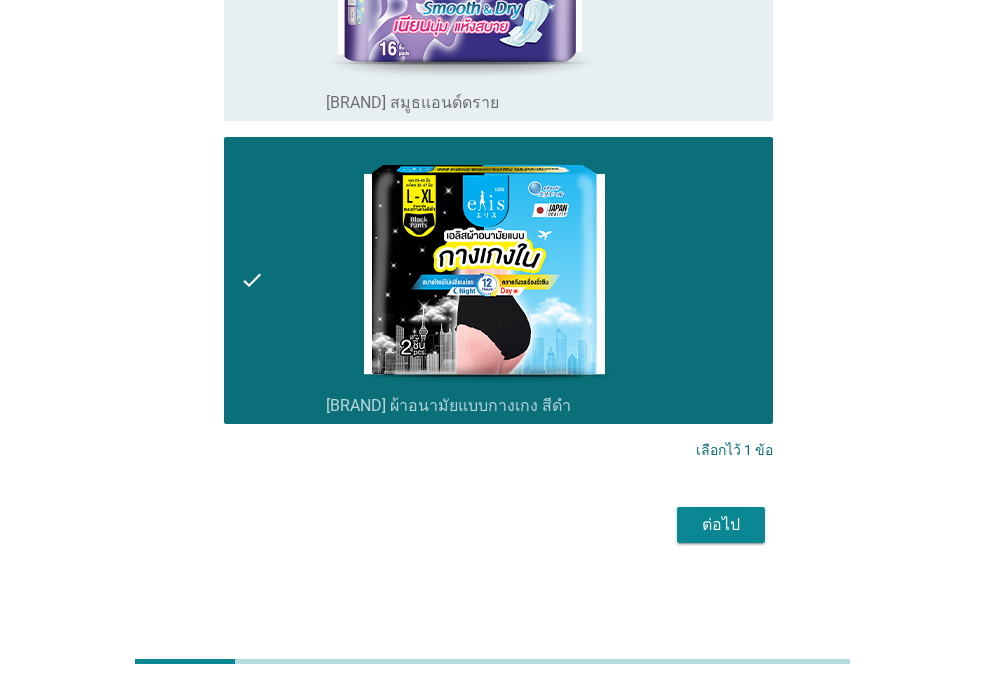 click on "ต่อไป" at bounding box center (721, 525) 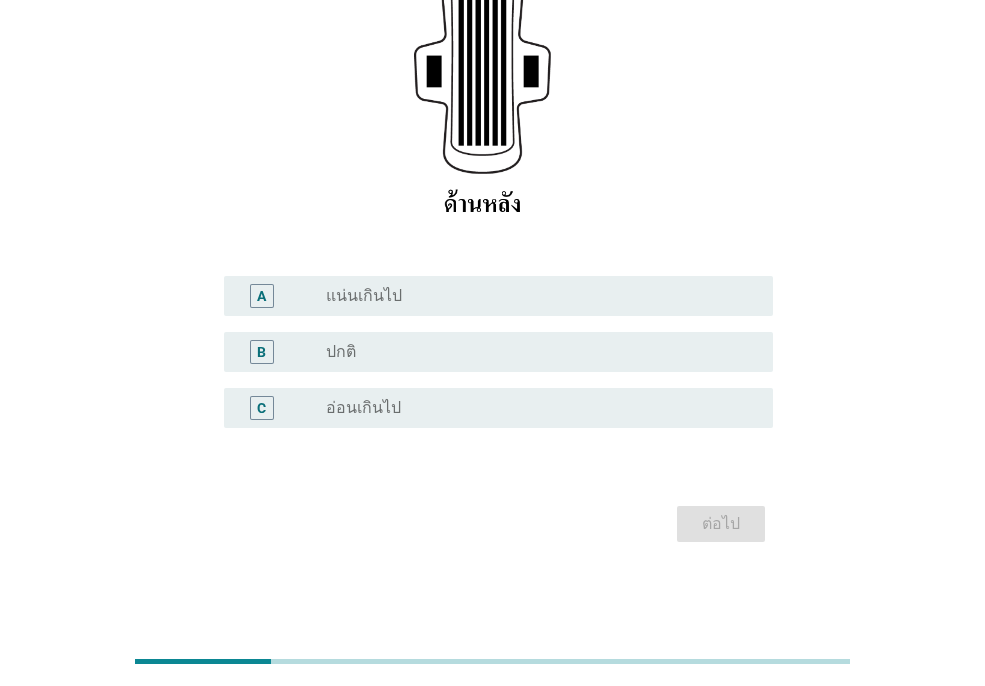scroll, scrollTop: 0, scrollLeft: 0, axis: both 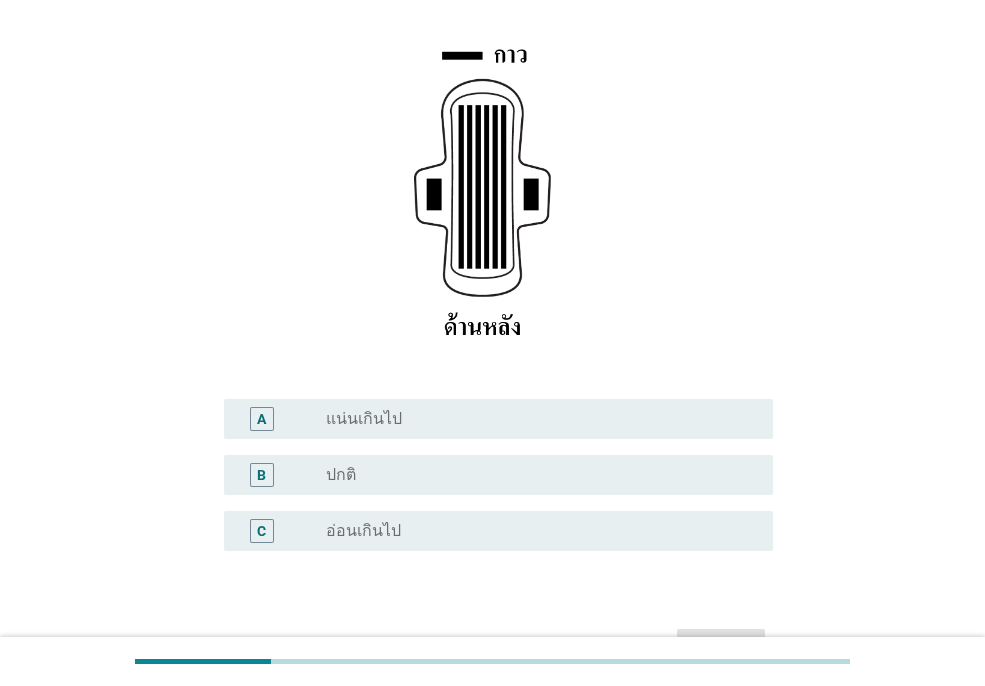 click on "B" at bounding box center (261, 475) 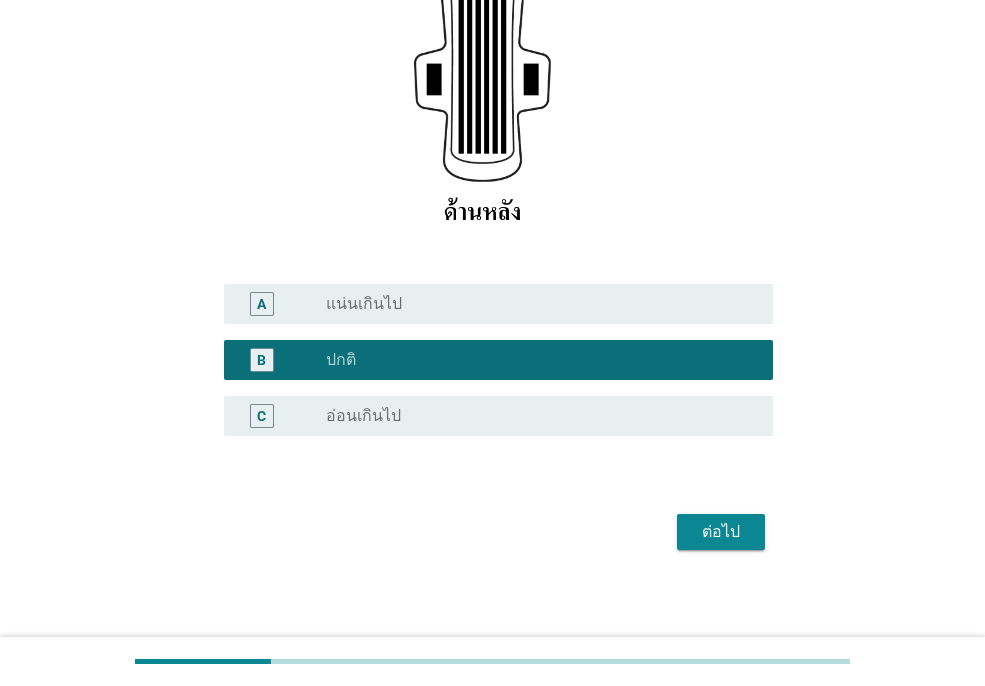scroll, scrollTop: 367, scrollLeft: 0, axis: vertical 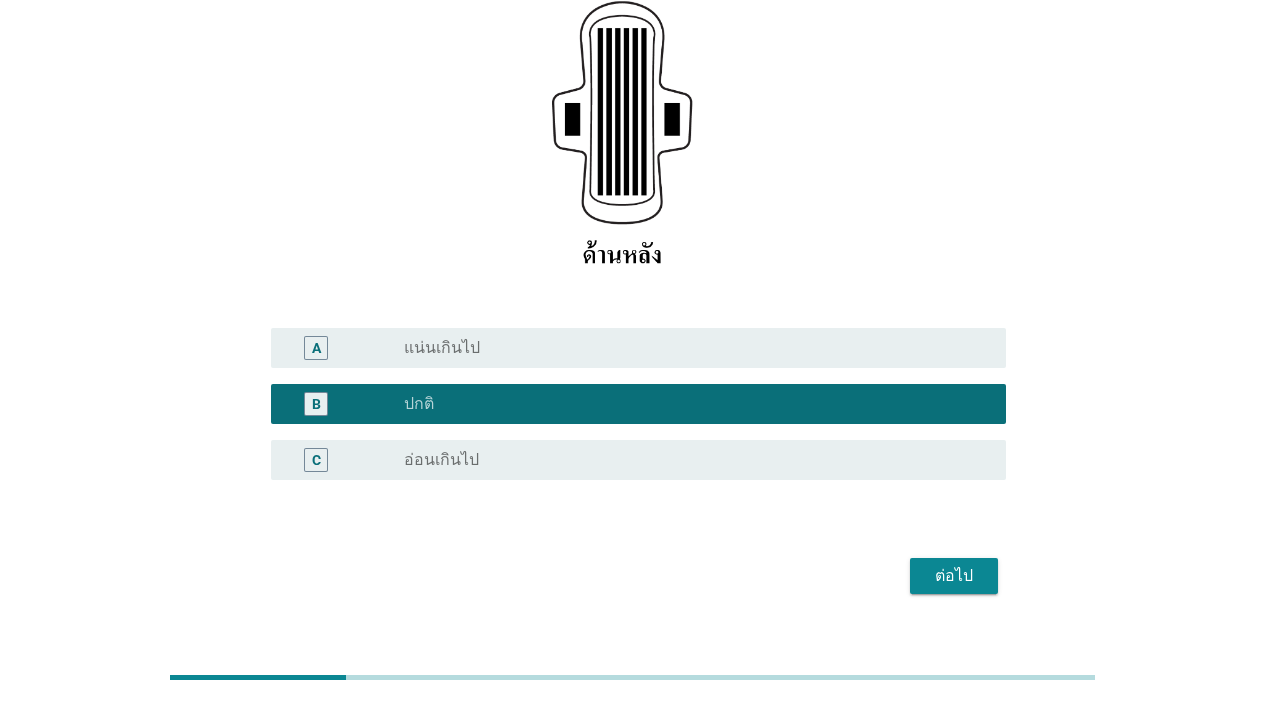 click on "ต่อไป" at bounding box center (954, 576) 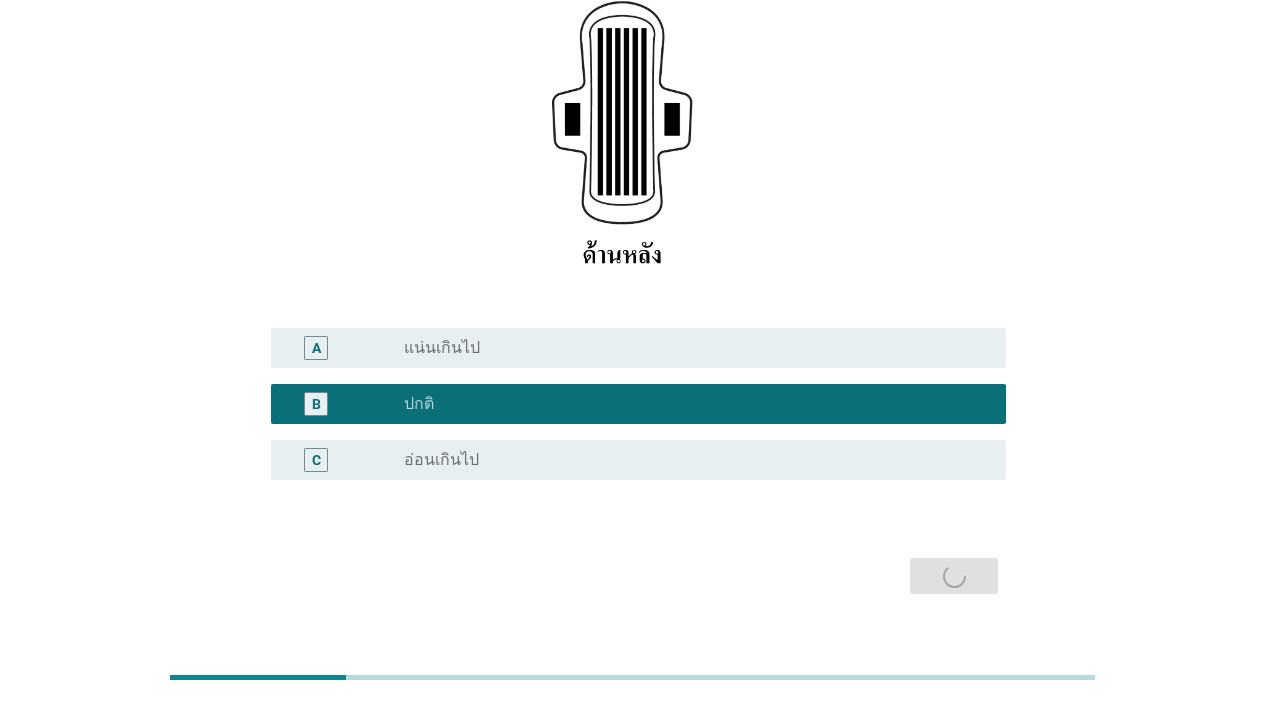 scroll, scrollTop: 0, scrollLeft: 0, axis: both 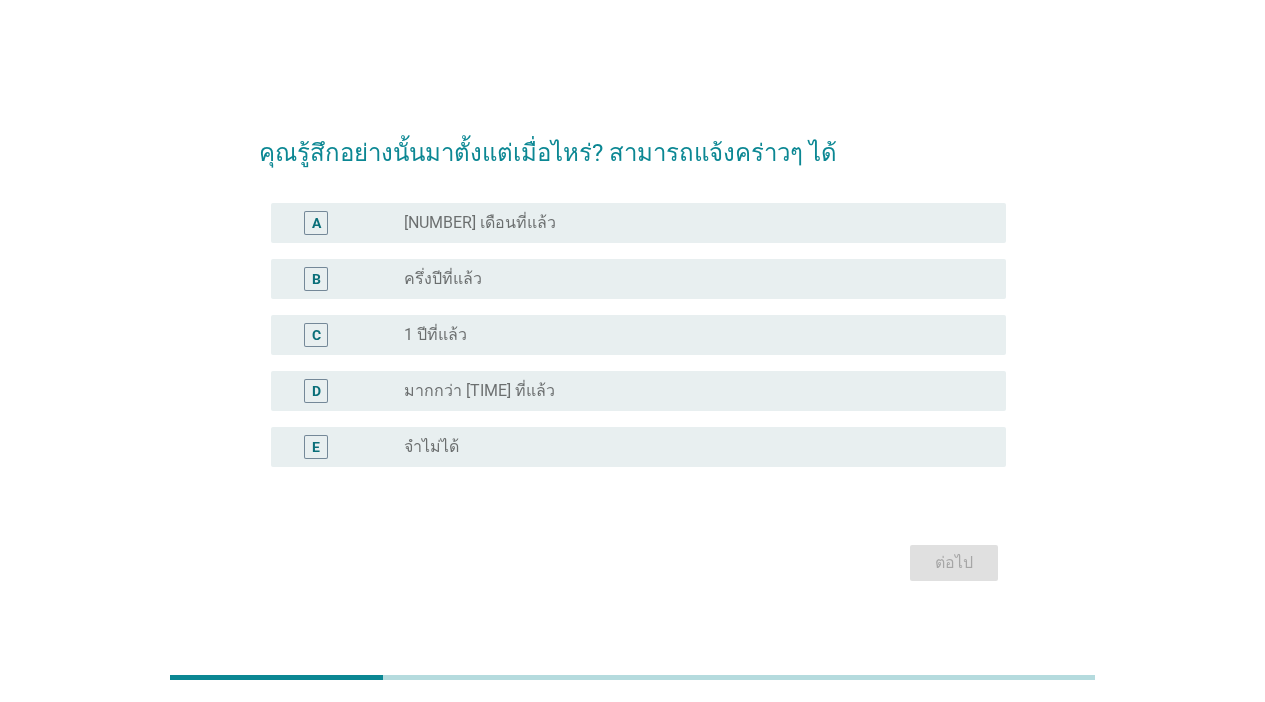 click on "A" at bounding box center [345, 223] 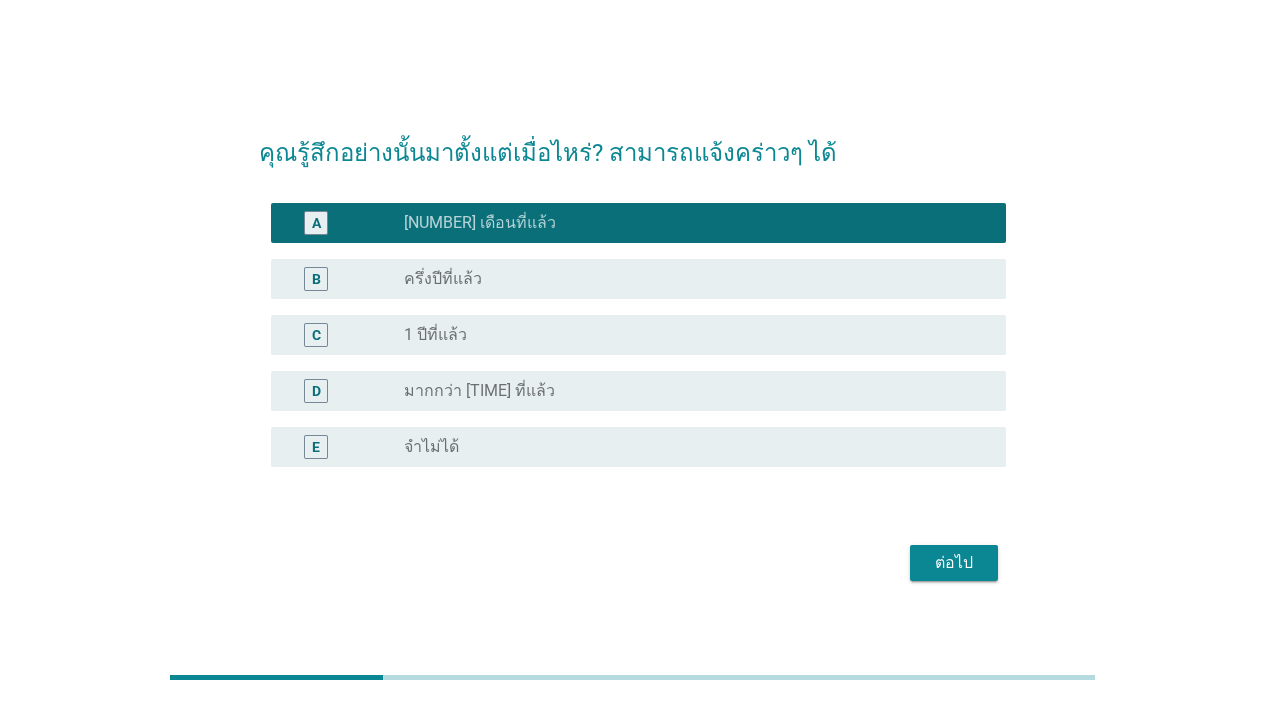 click on "ต่อไป" at bounding box center [954, 563] 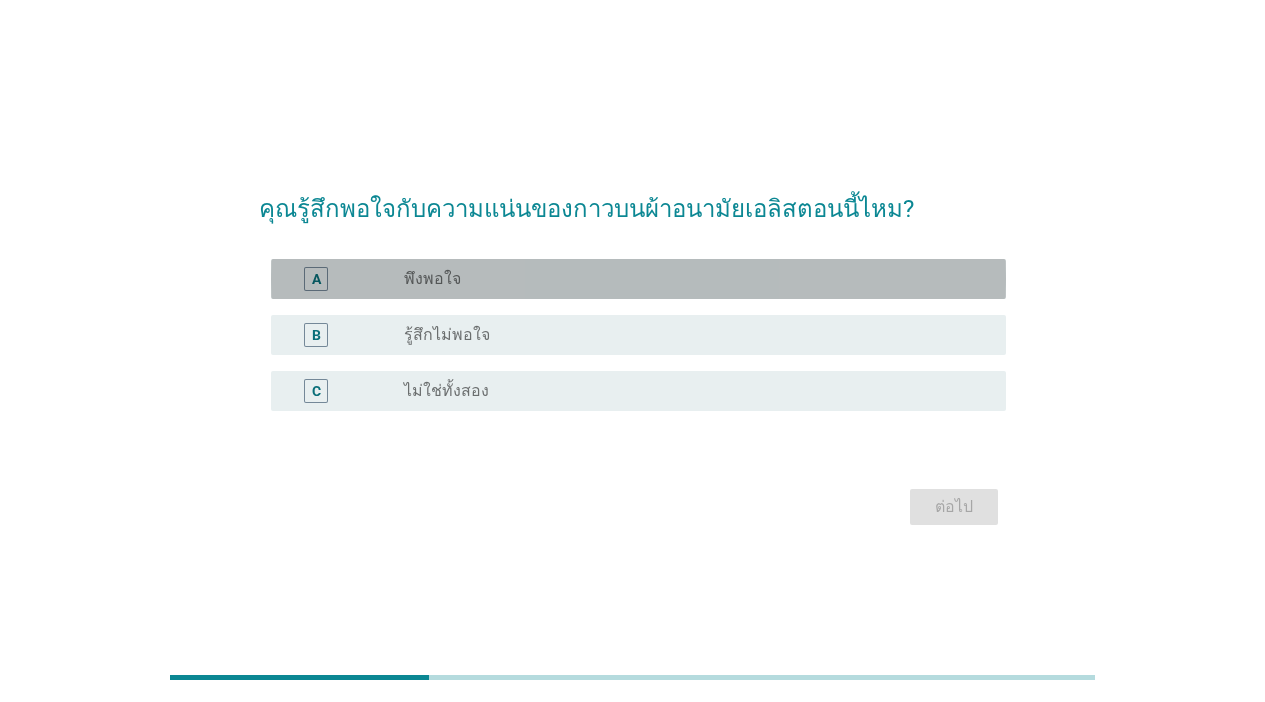 click on "radio_button_unchecked พึงพอใจ" at bounding box center [689, 279] 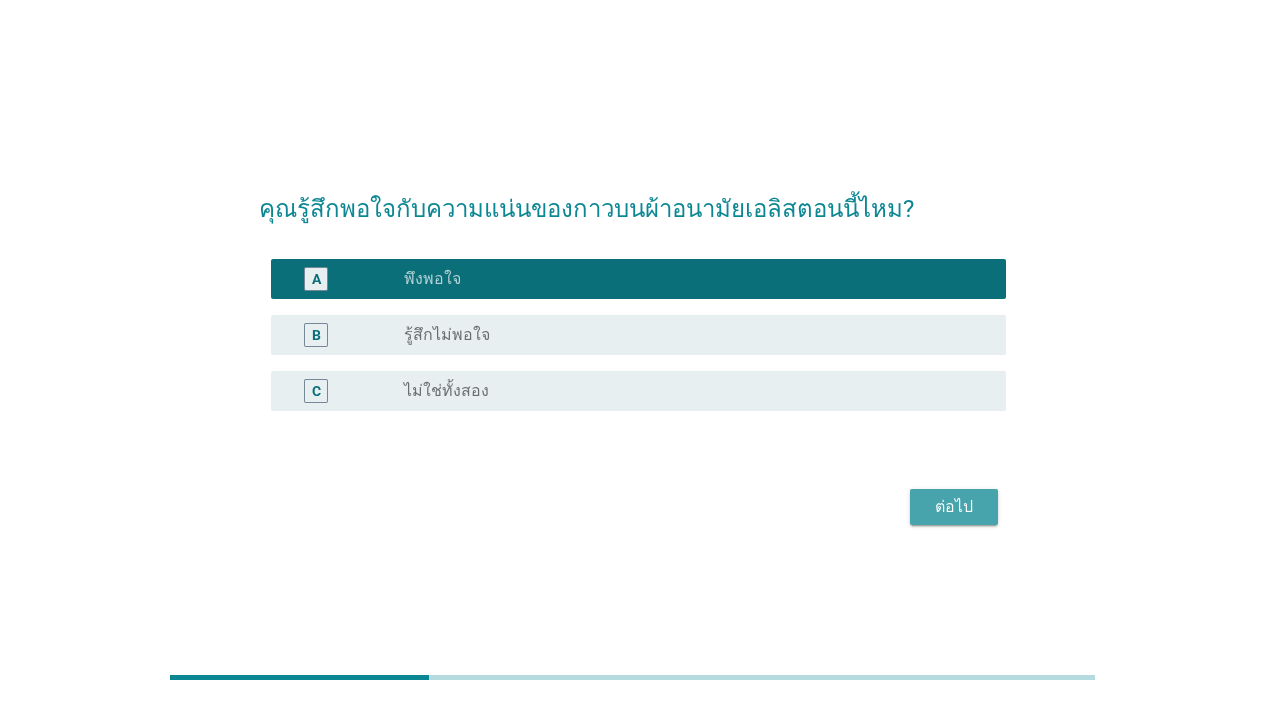 click on "ต่อไป" at bounding box center (954, 507) 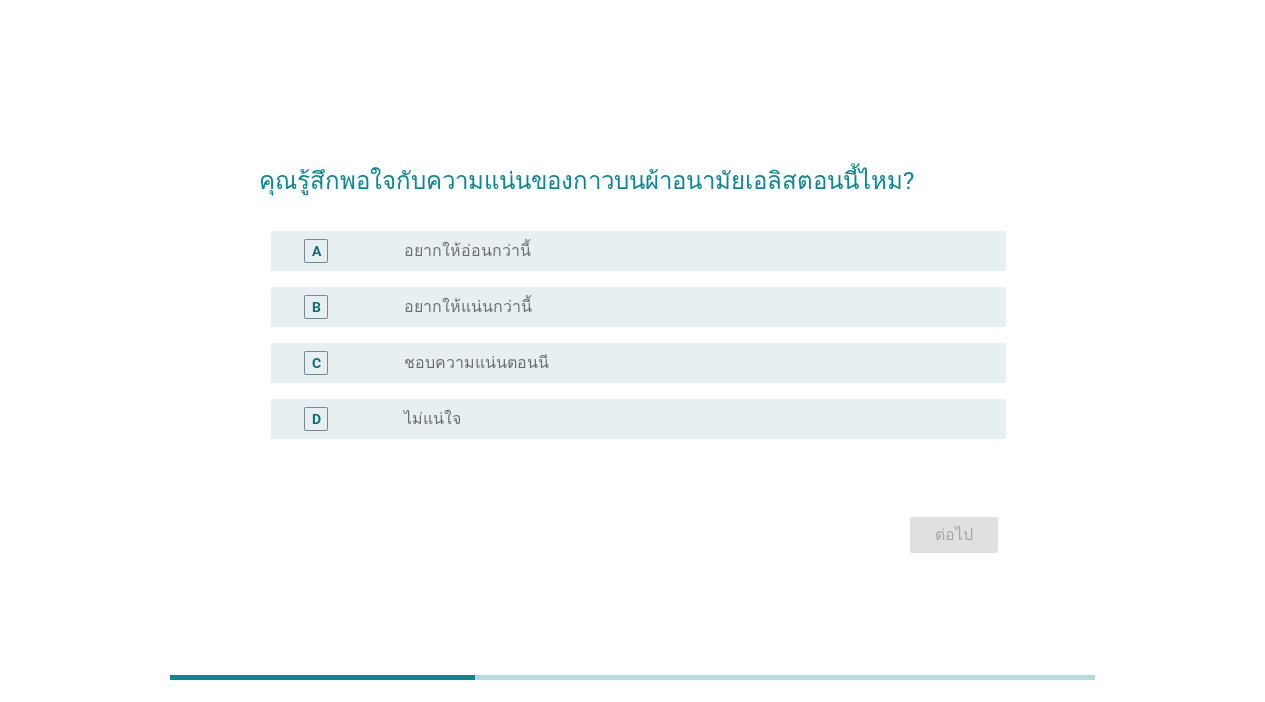 click on "C" at bounding box center (316, 363) 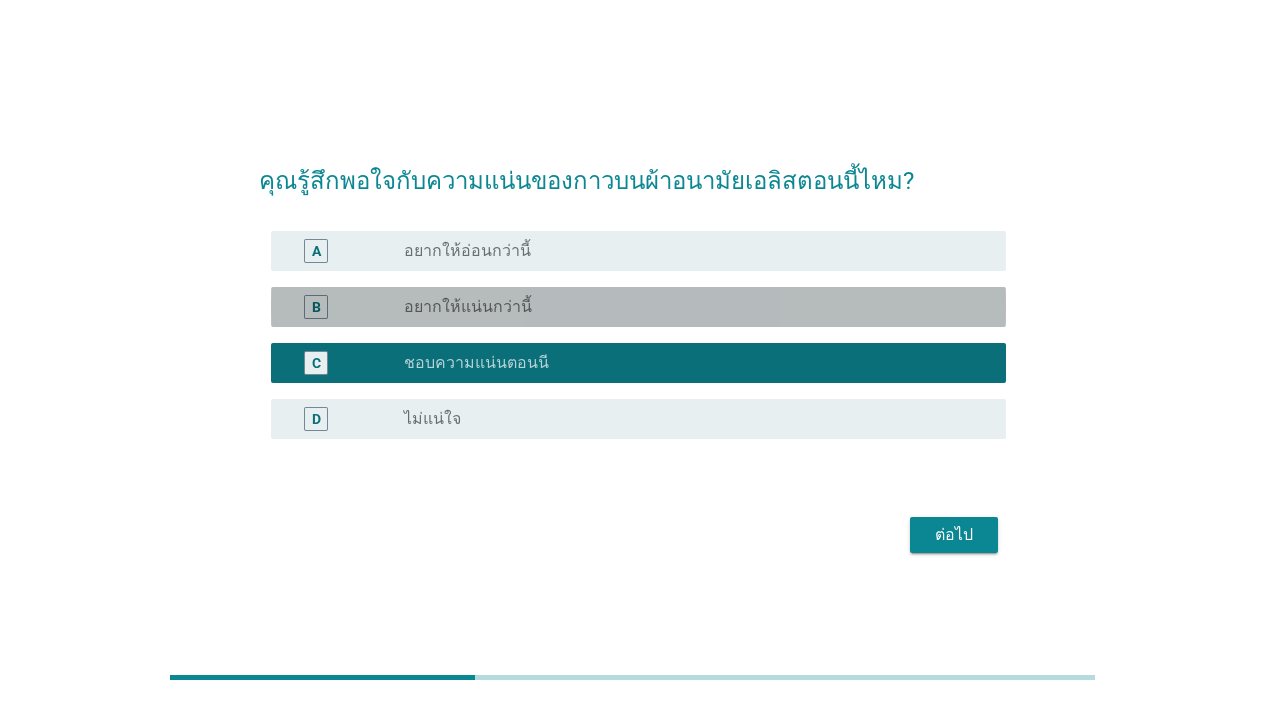 click on "อยากให้แน่นกว่านี้" at bounding box center [468, 307] 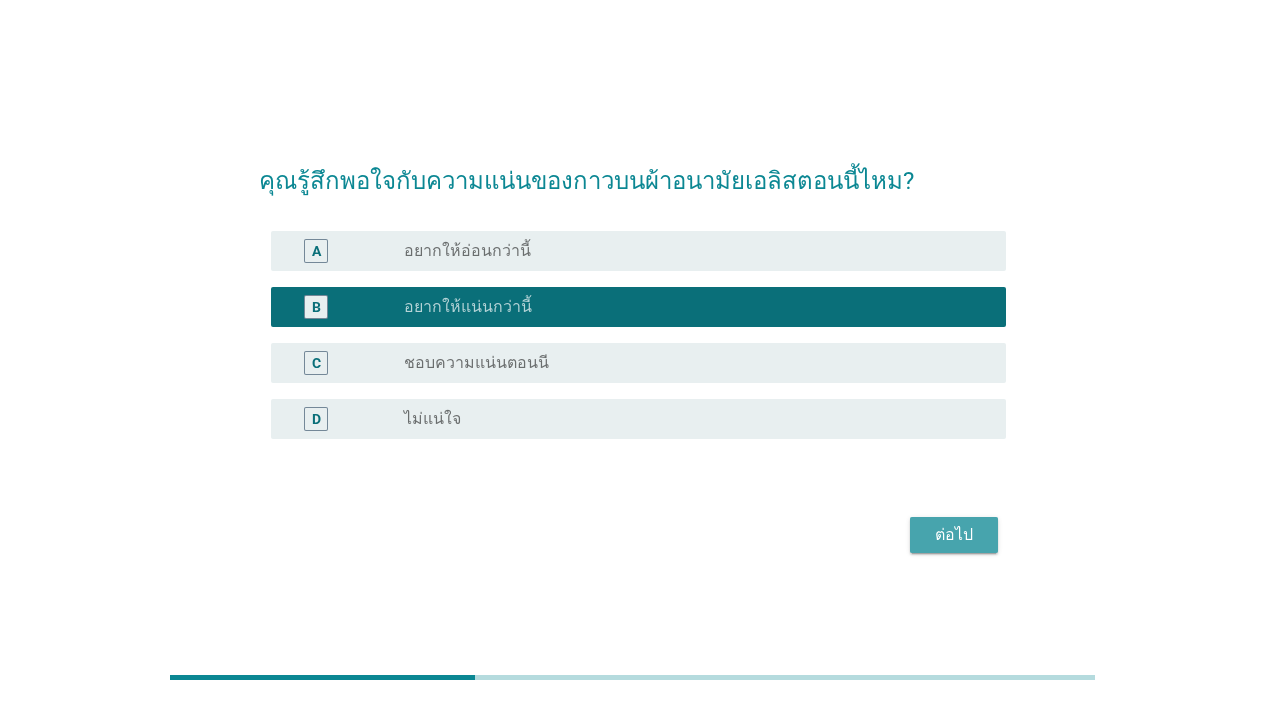 click on "ต่อไป" at bounding box center [954, 535] 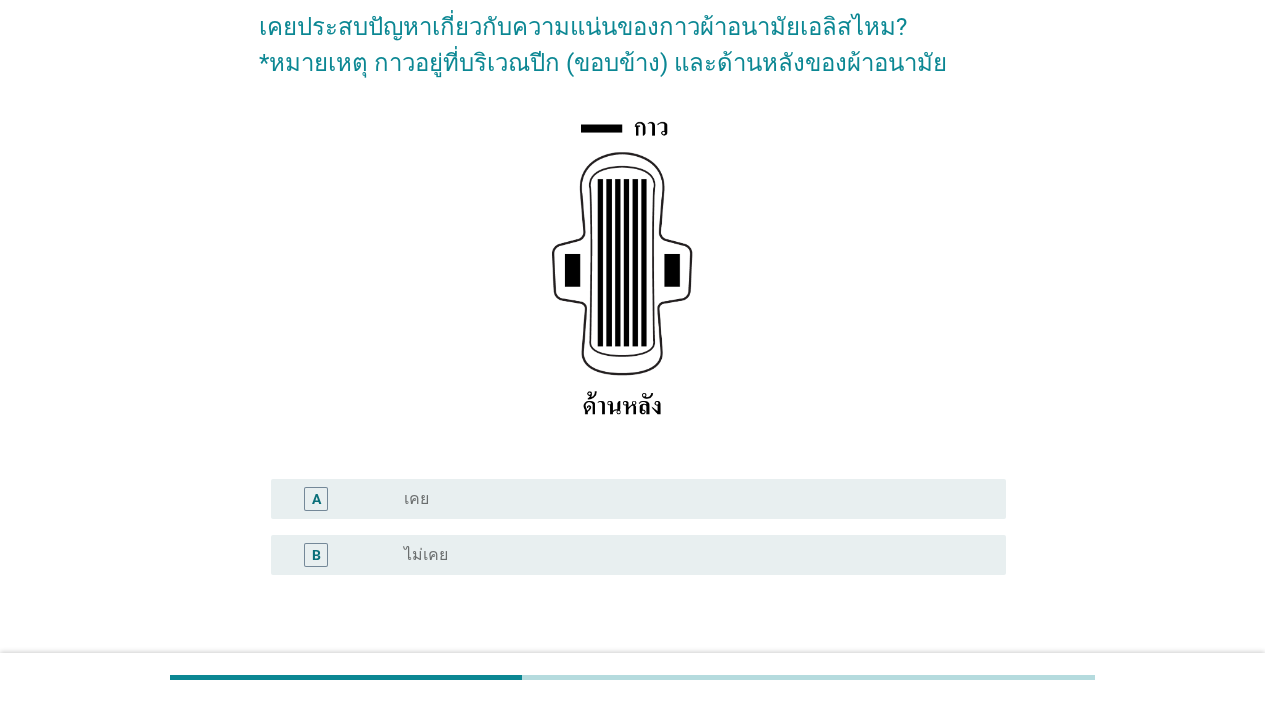 scroll, scrollTop: 200, scrollLeft: 0, axis: vertical 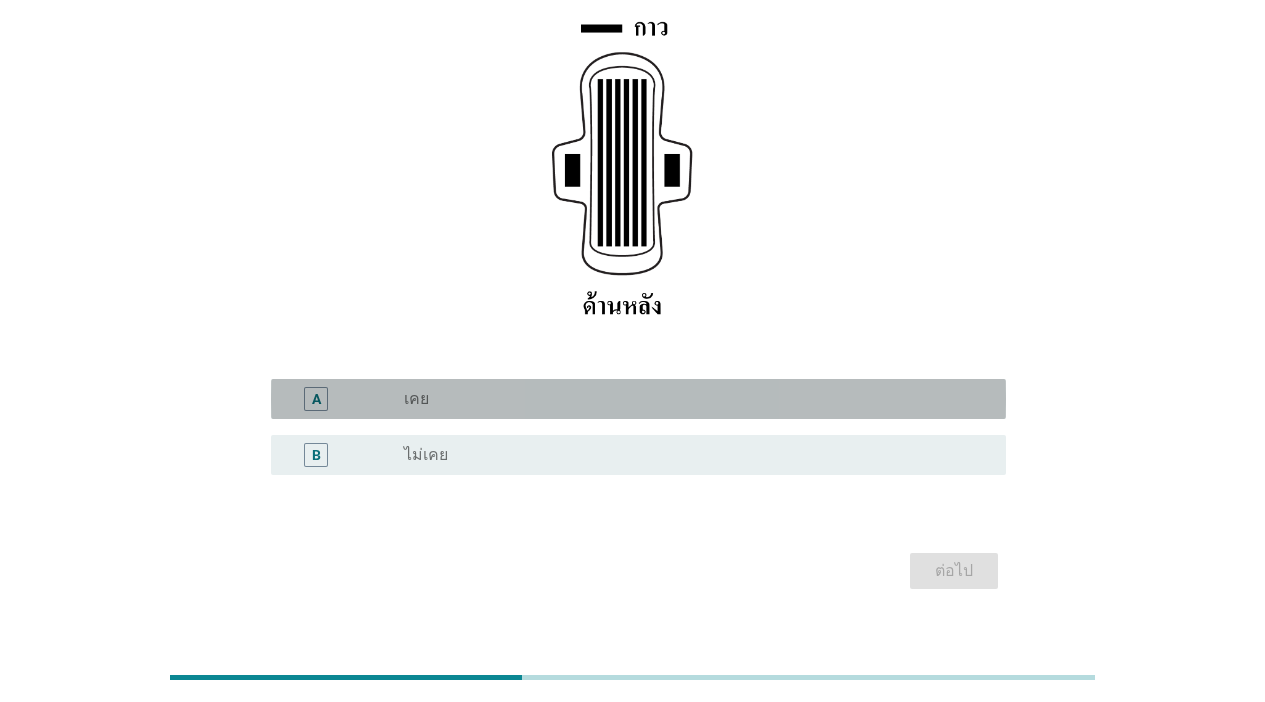 click on "A" at bounding box center [345, 399] 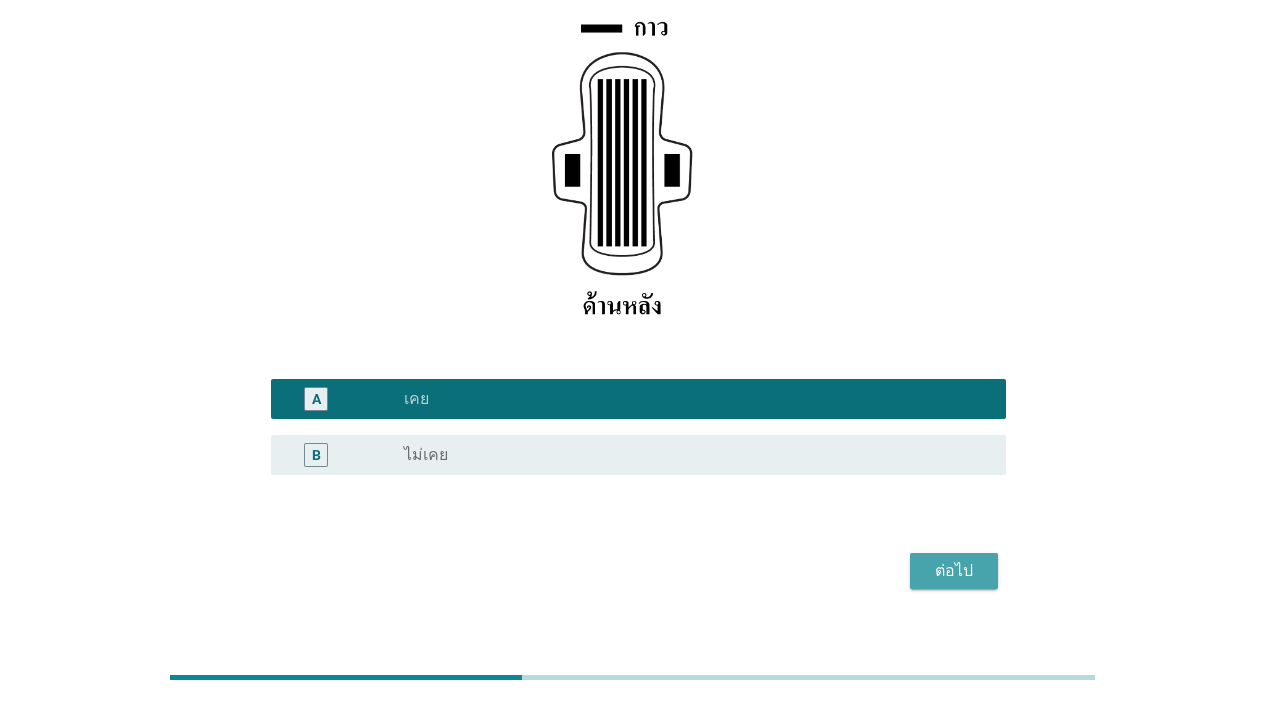 click on "ต่อไป" at bounding box center (954, 571) 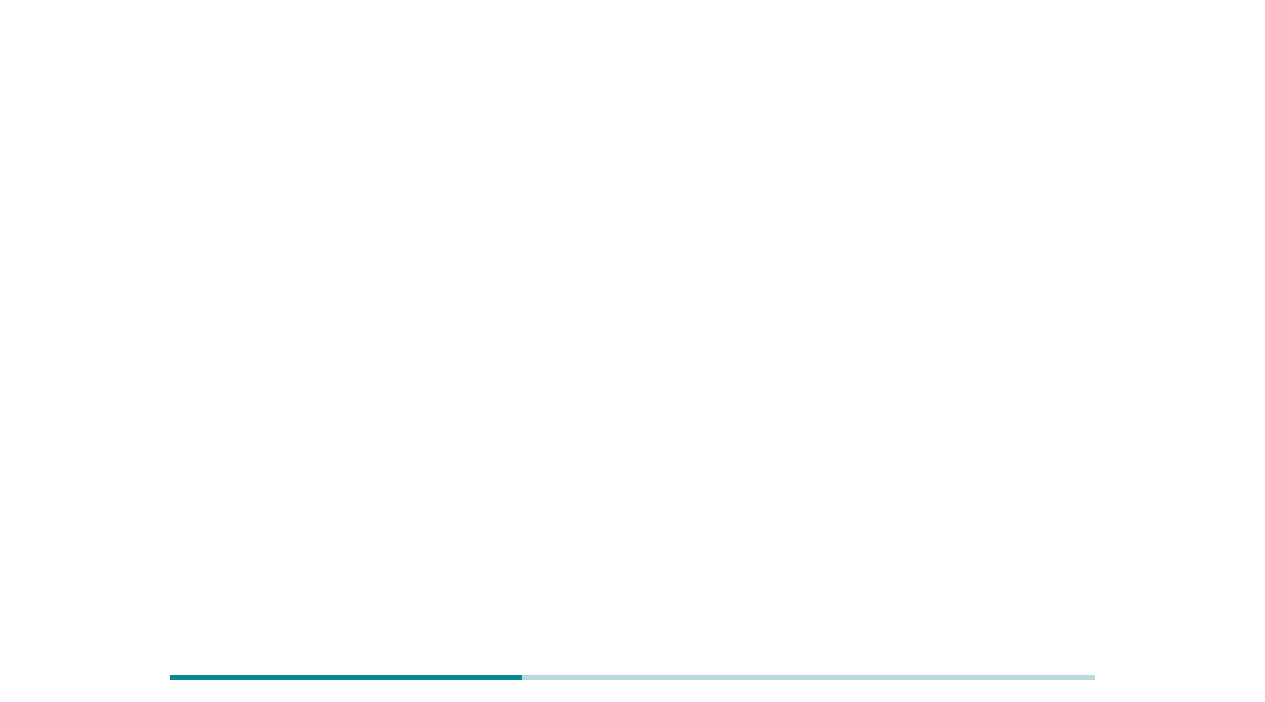 scroll, scrollTop: 0, scrollLeft: 0, axis: both 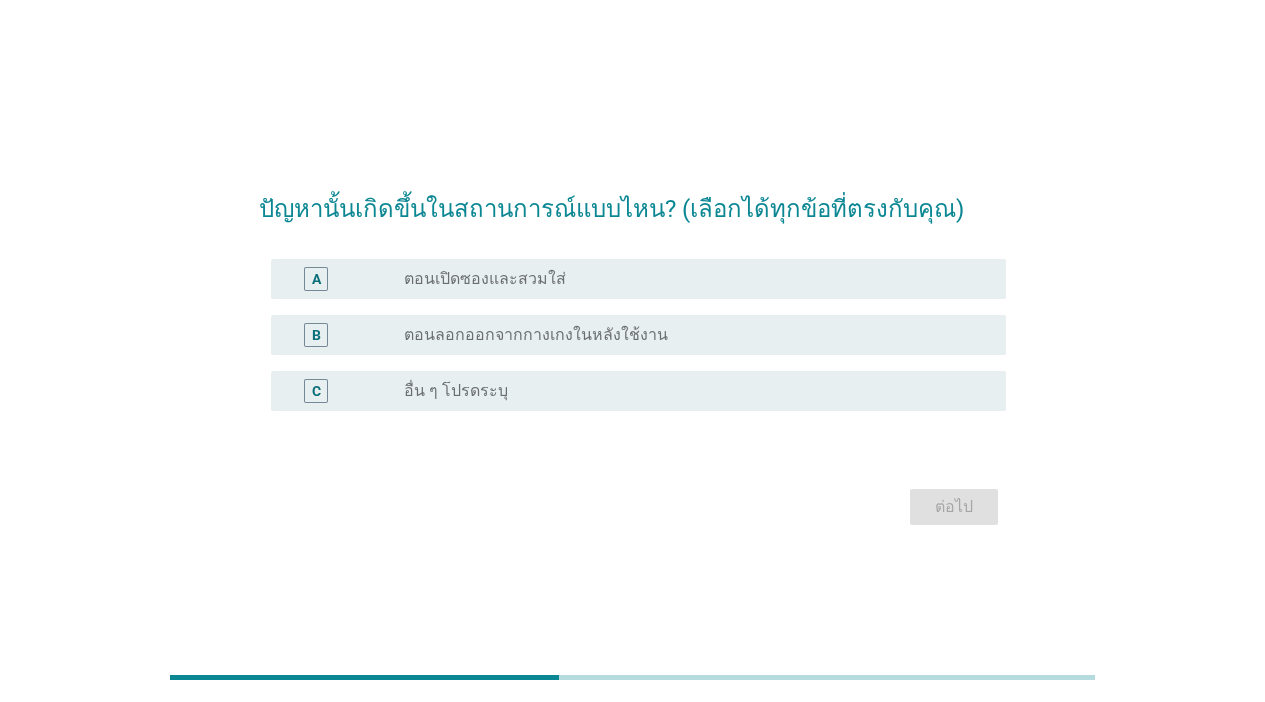 click on "radio_button_unchecked ตอนลอกออกจากกางเกงในหลังใช้งาน" at bounding box center [697, 335] 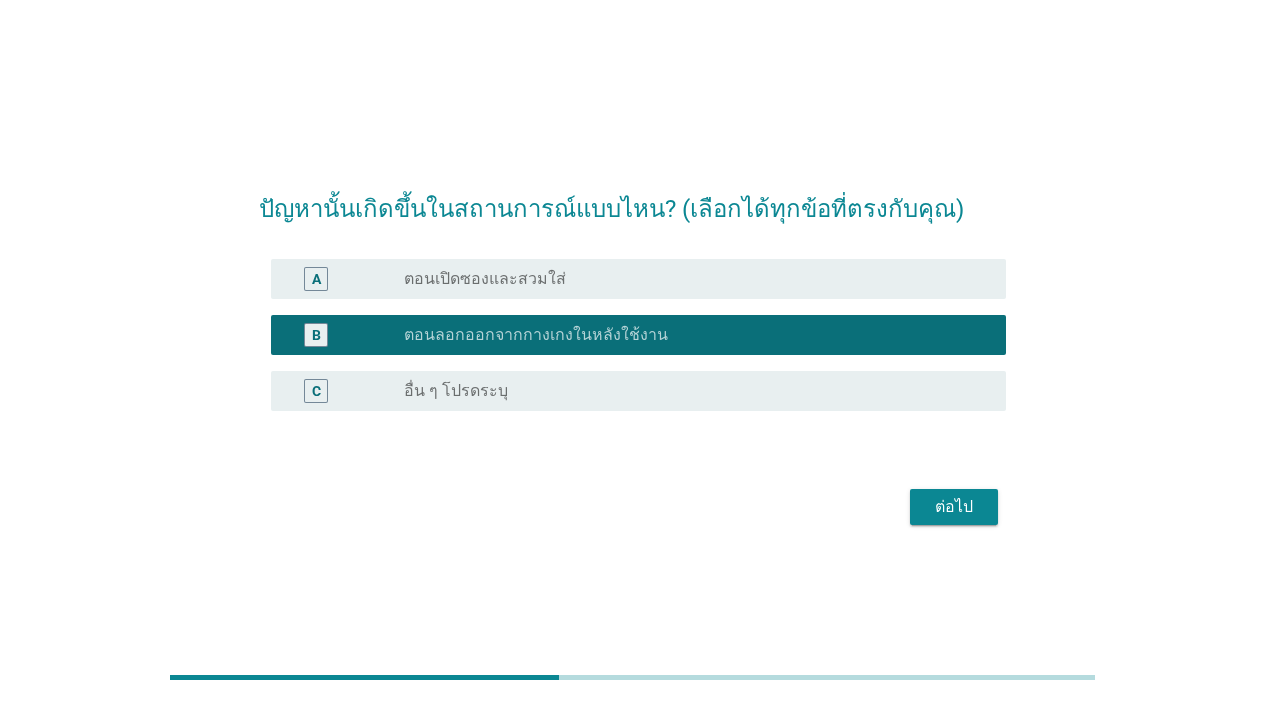 click on "C     radio_button_unchecked อื่น ๆ โปรดระบุ" at bounding box center (638, 391) 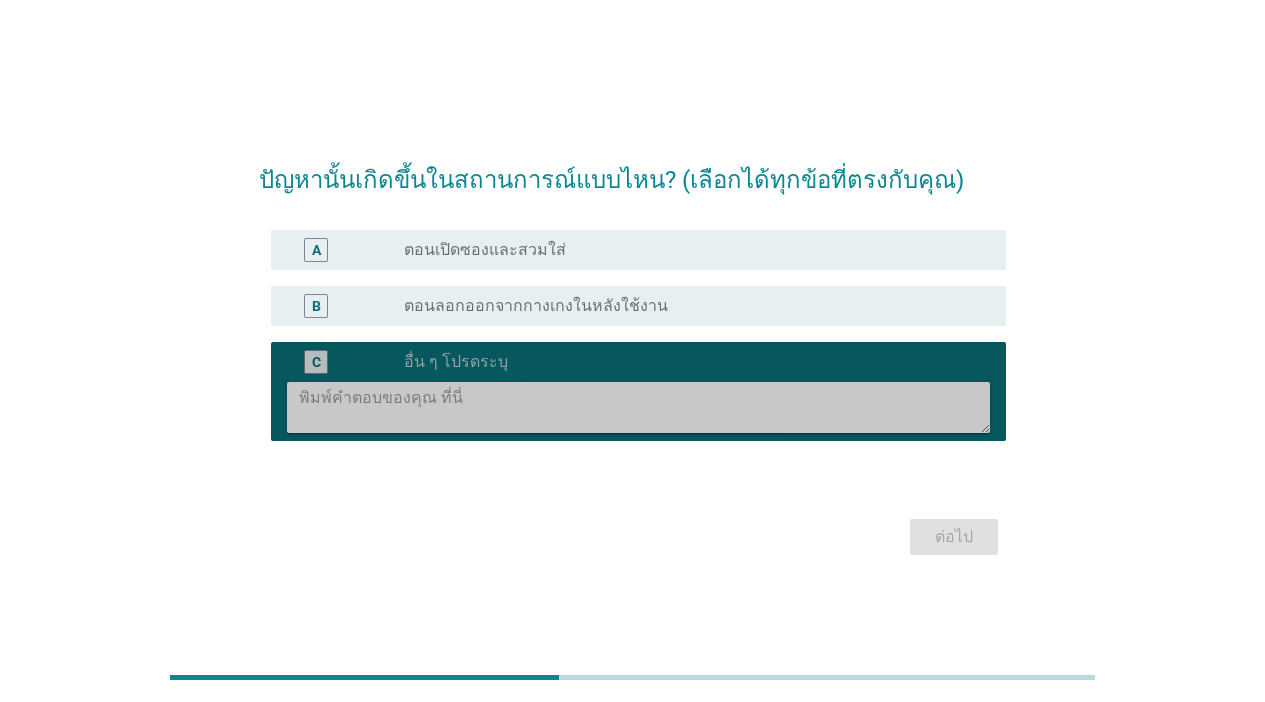 click at bounding box center [644, 407] 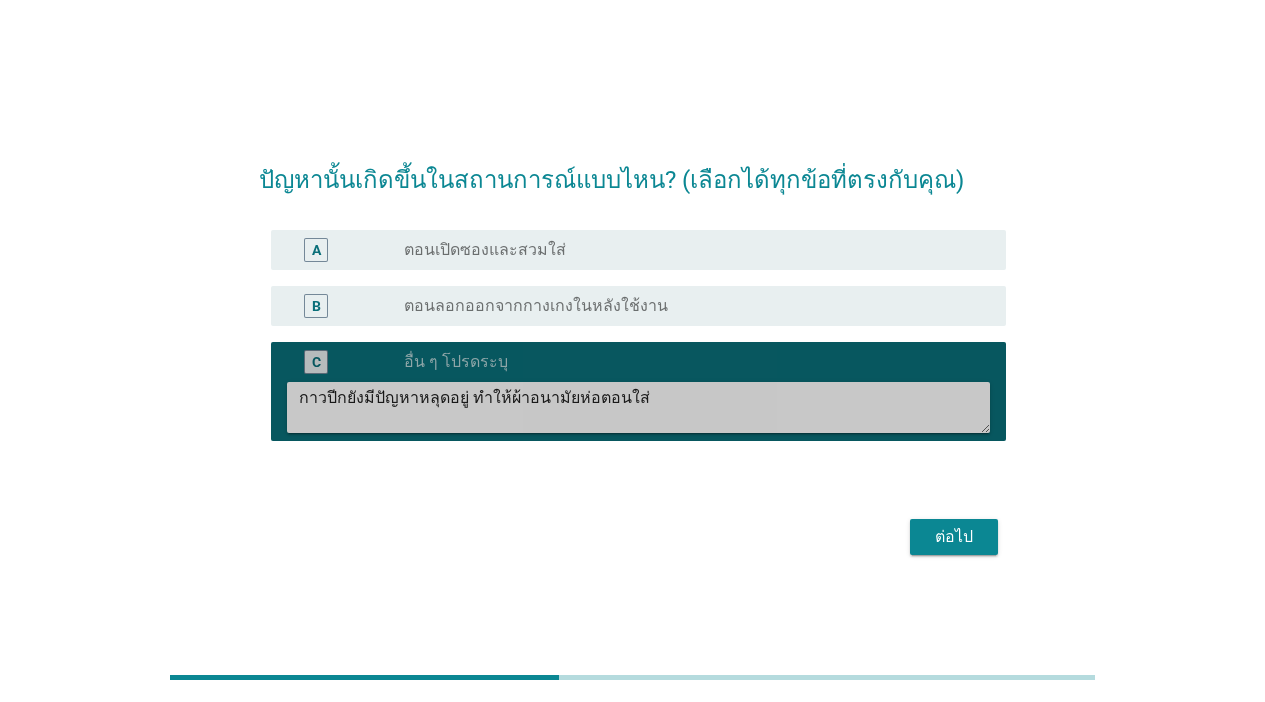 click on "กาวปีกยังมีปัญหาหลุดอยู่ ทำให้ผ้าอนามัยห่อตอนใส่" at bounding box center [644, 407] 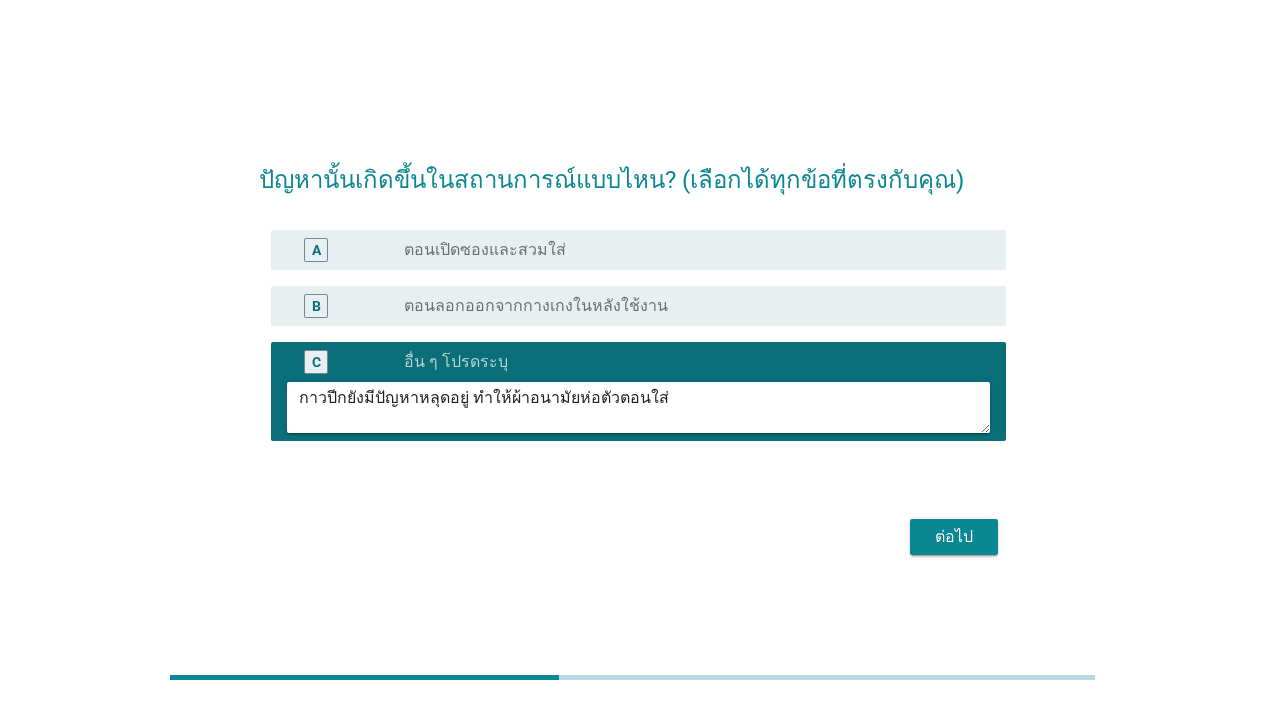 type on "กาวปีกยังมีปัญหาหลุดอยู่ ทำให้ผ้าอนามัยห่อตัวตอนใส่" 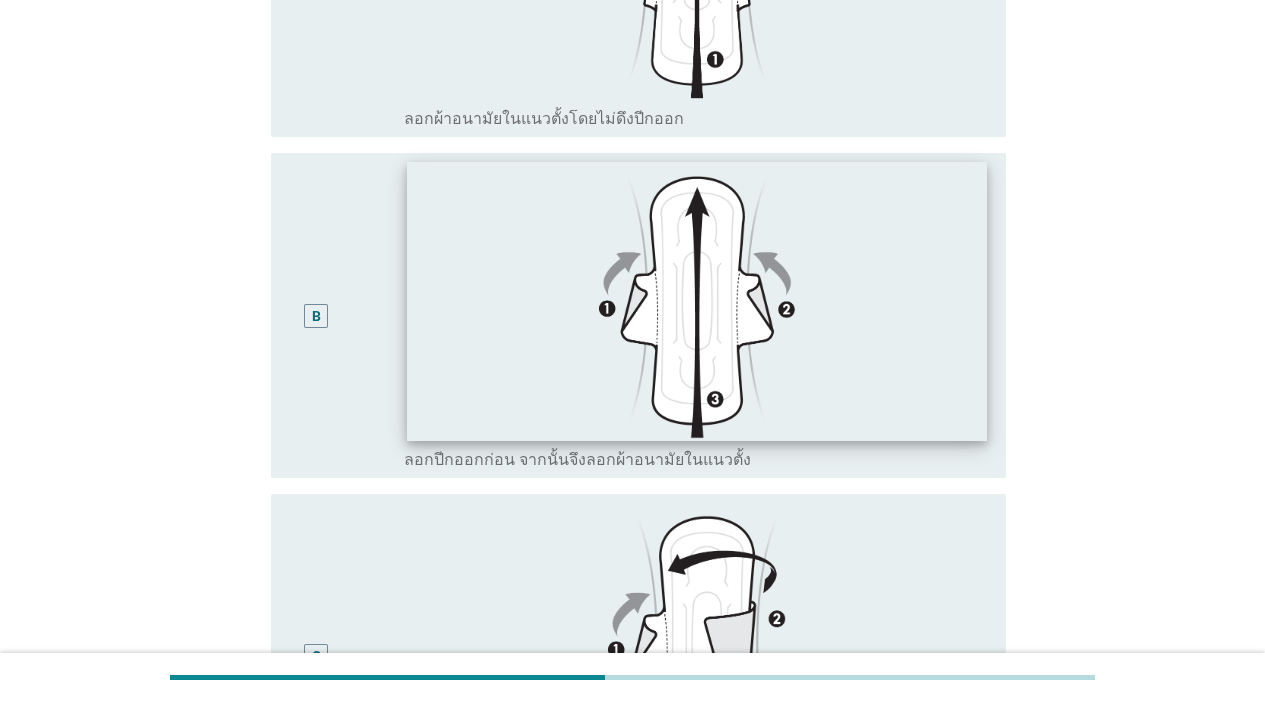 scroll, scrollTop: 300, scrollLeft: 0, axis: vertical 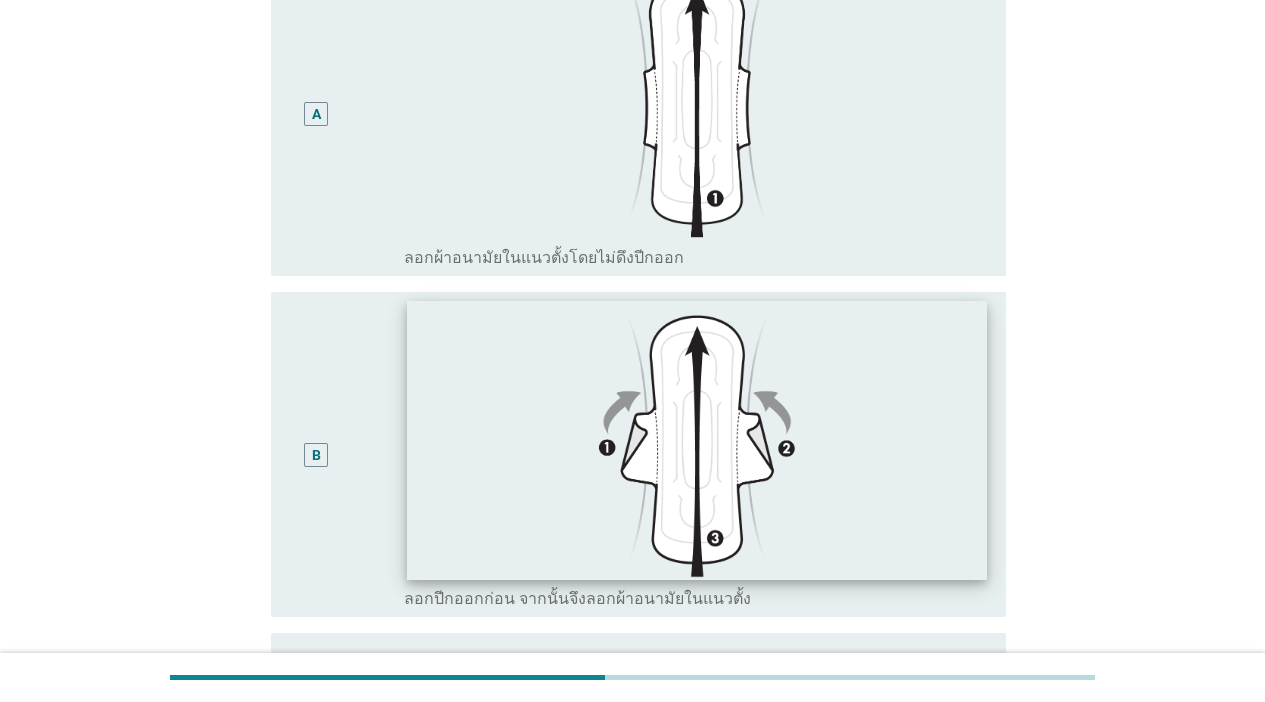 click at bounding box center (697, 441) 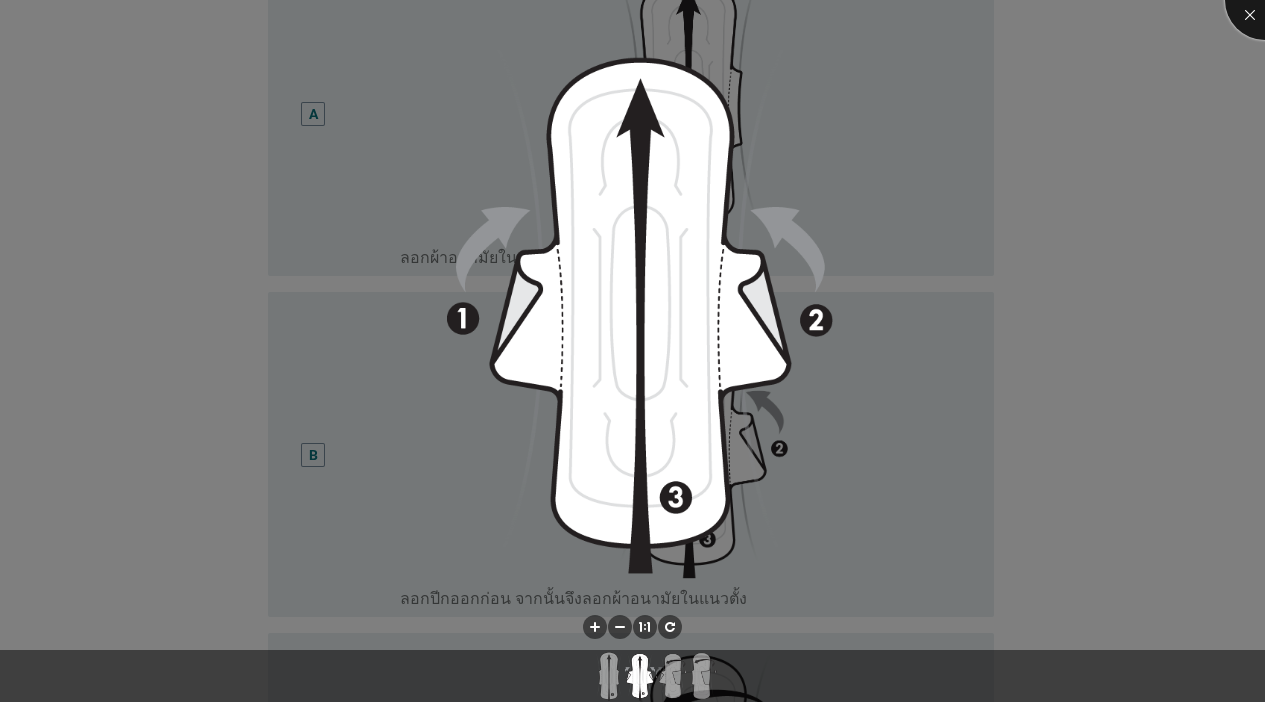click at bounding box center [1265, 0] 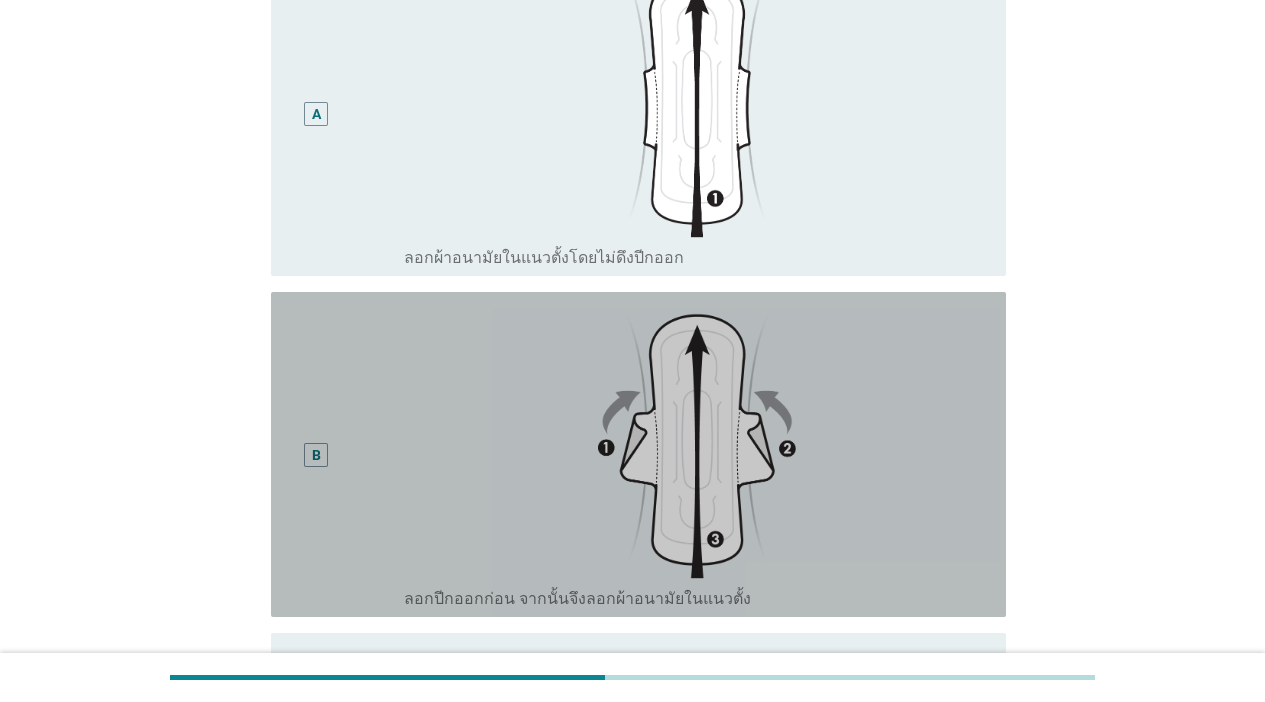 click on "B" at bounding box center [316, 454] 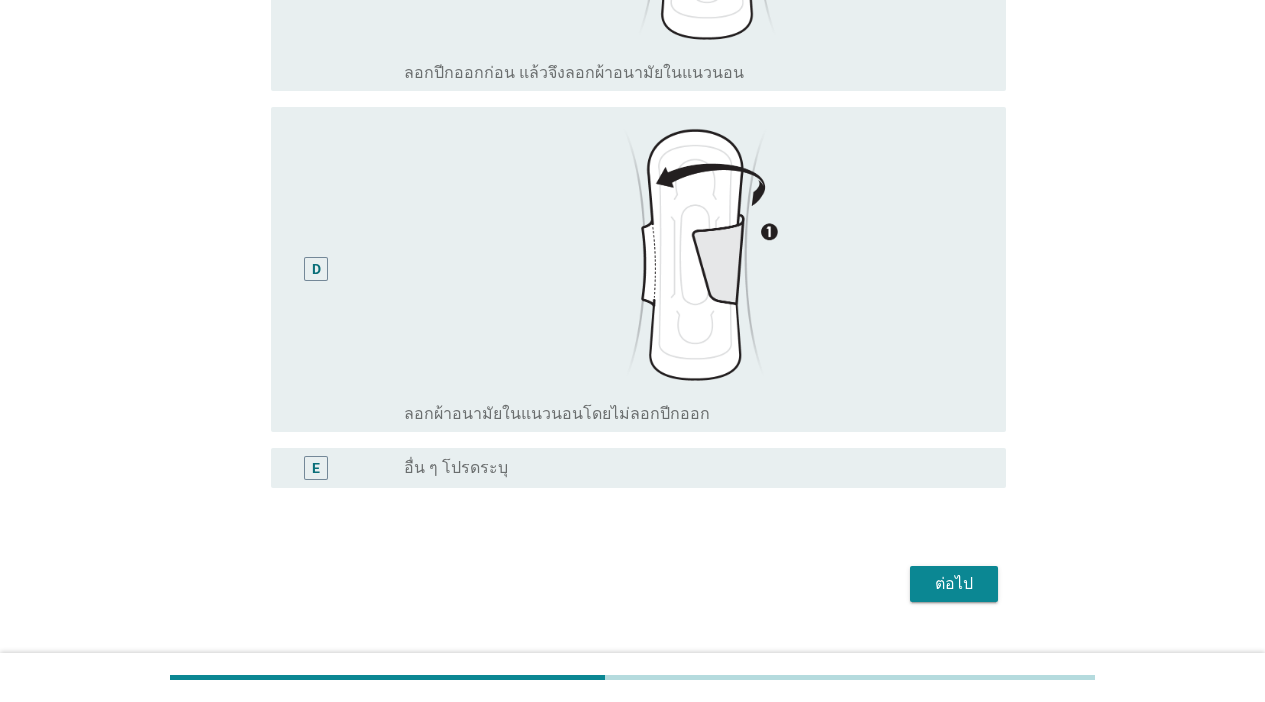 scroll, scrollTop: 1130, scrollLeft: 0, axis: vertical 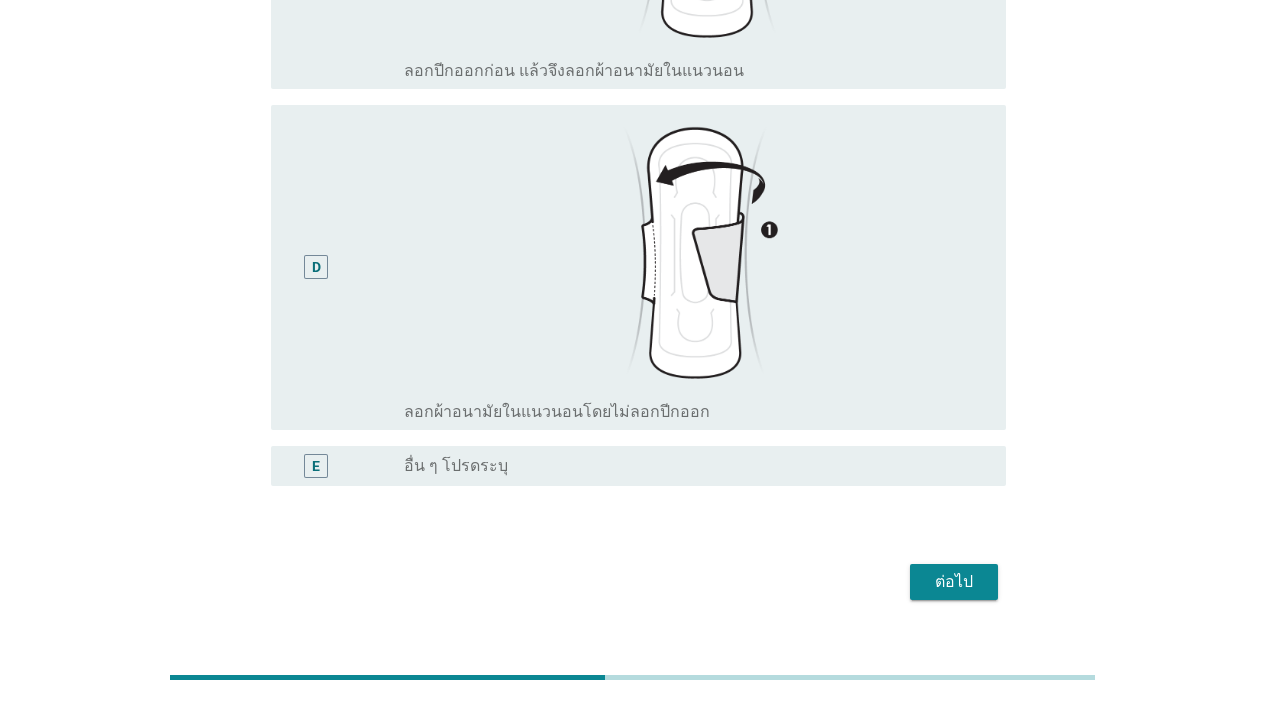 click on "ต่อไป" at bounding box center (954, 582) 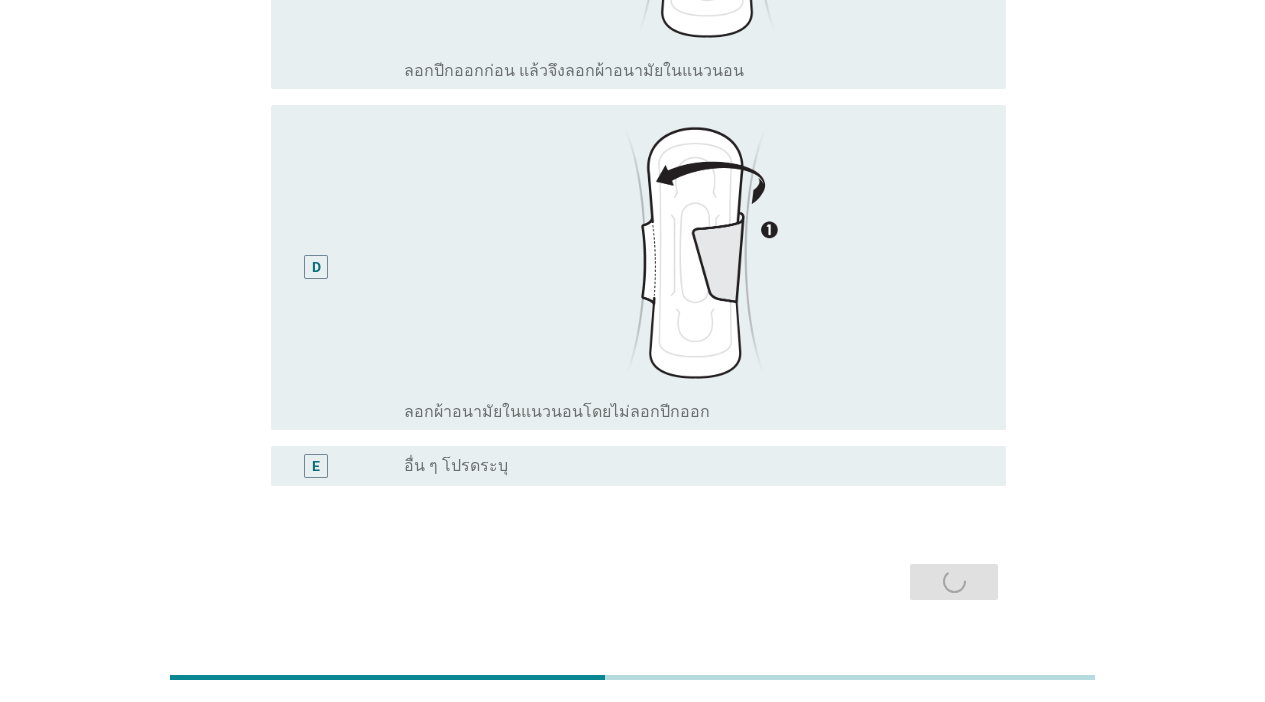 scroll, scrollTop: 0, scrollLeft: 0, axis: both 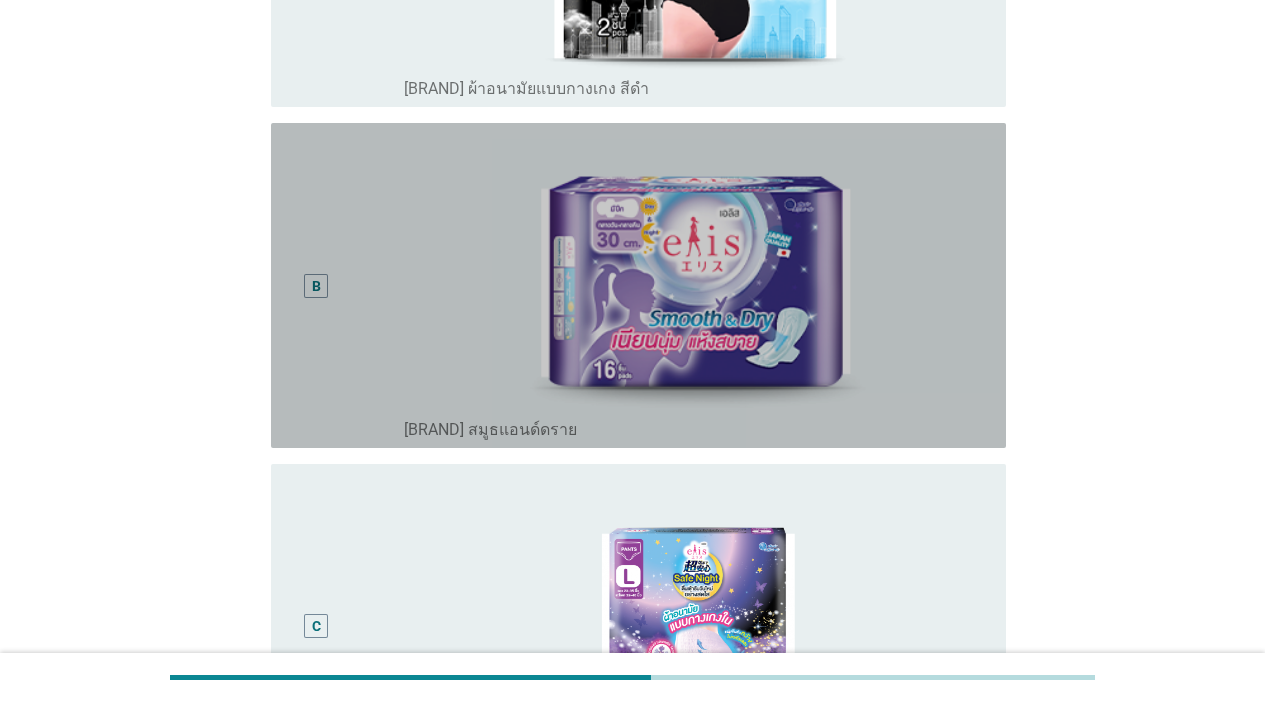 click on "B" at bounding box center [316, 285] 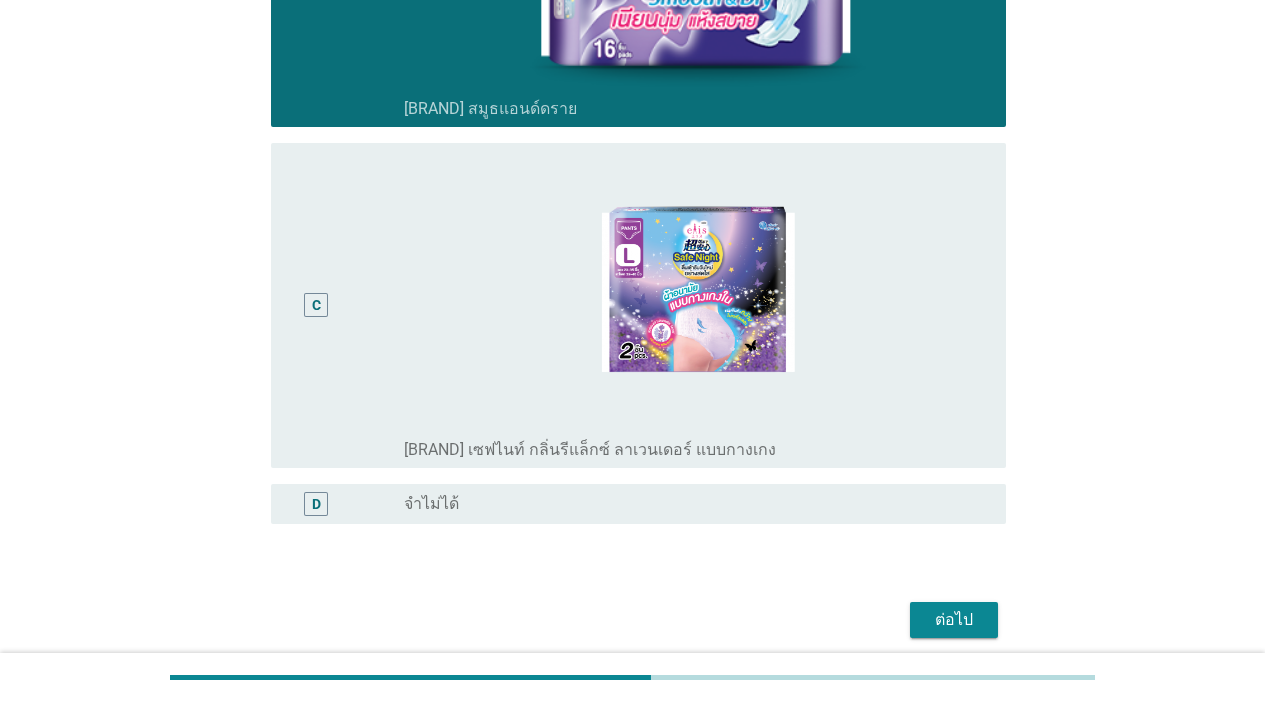 scroll, scrollTop: 794, scrollLeft: 0, axis: vertical 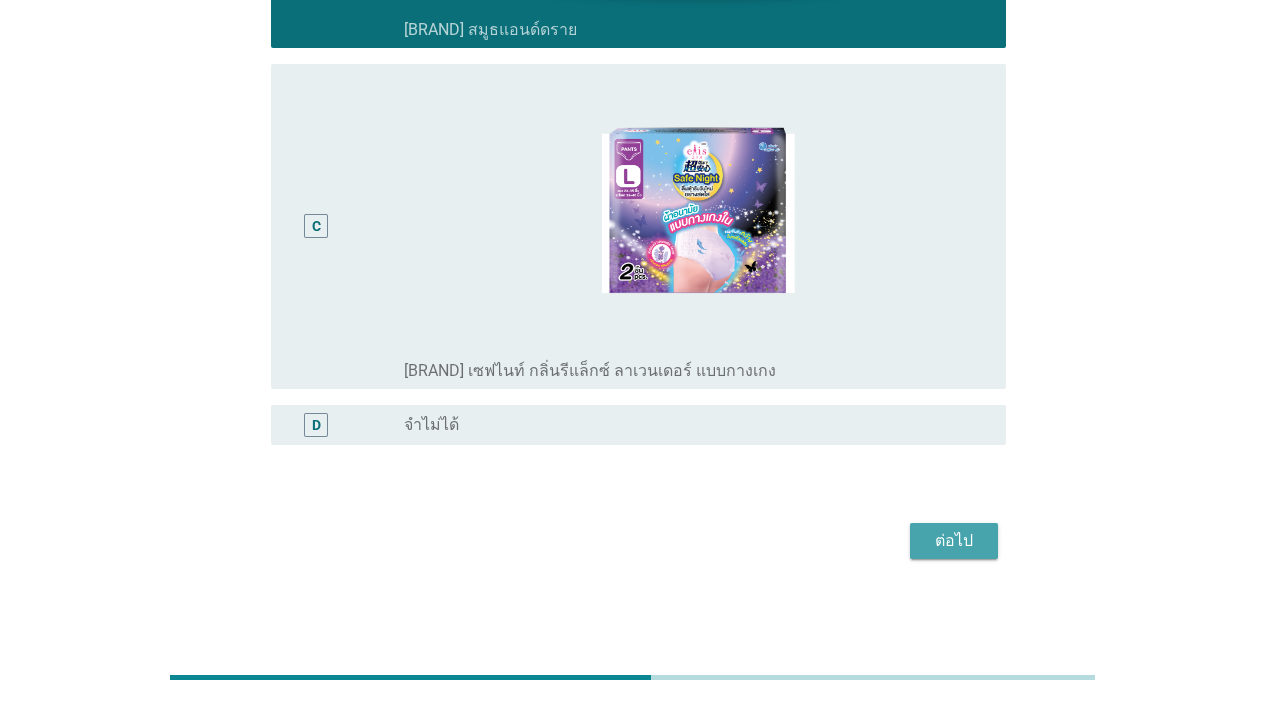 click on "ต่อไป" at bounding box center (954, 541) 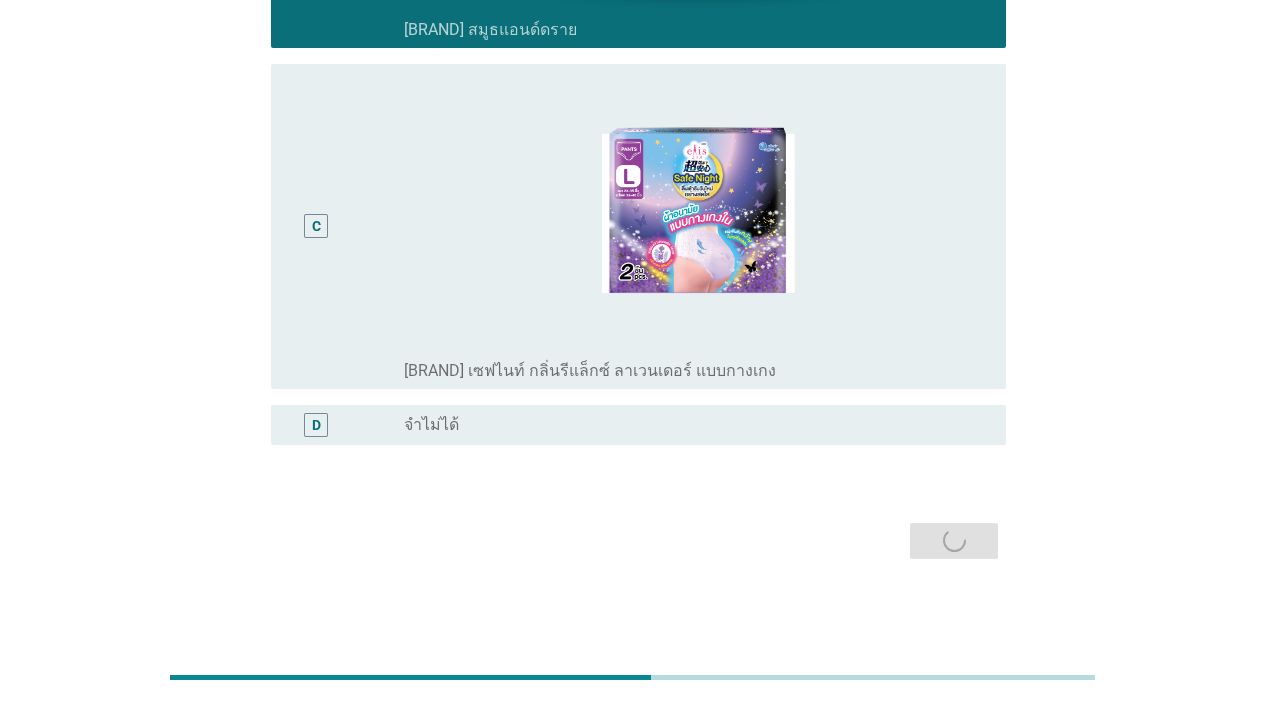scroll, scrollTop: 0, scrollLeft: 0, axis: both 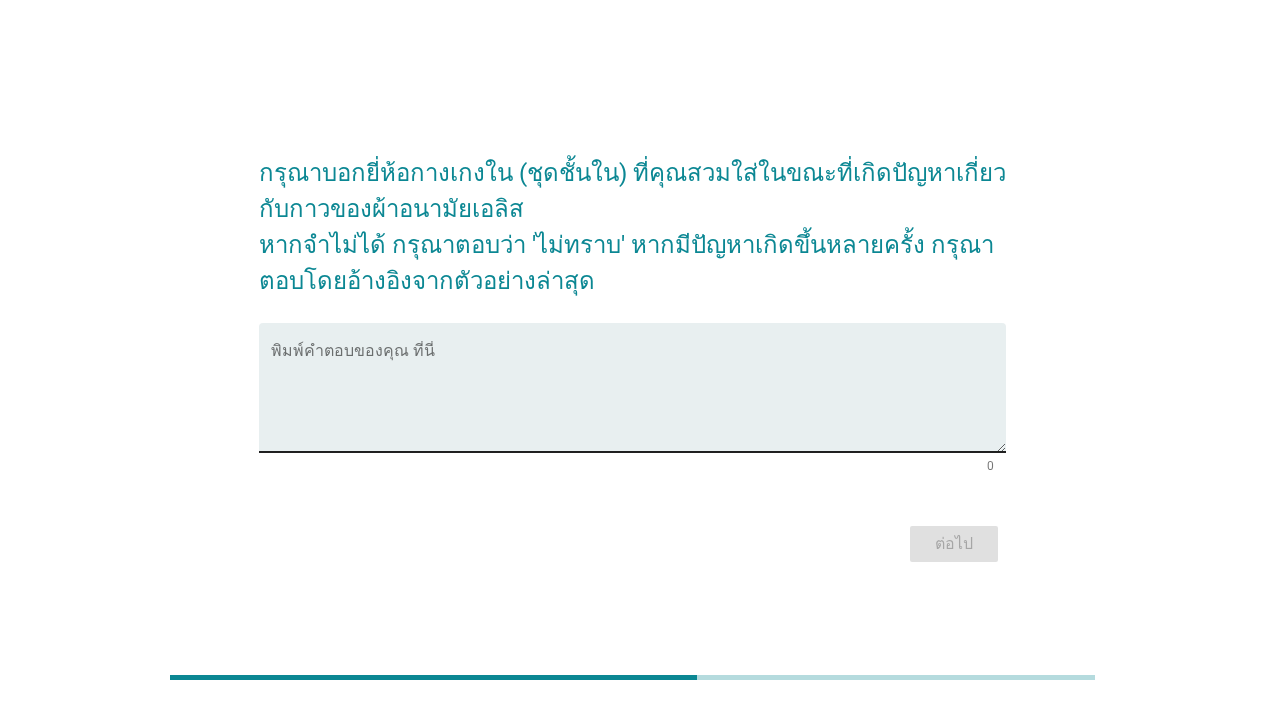 click at bounding box center (638, 399) 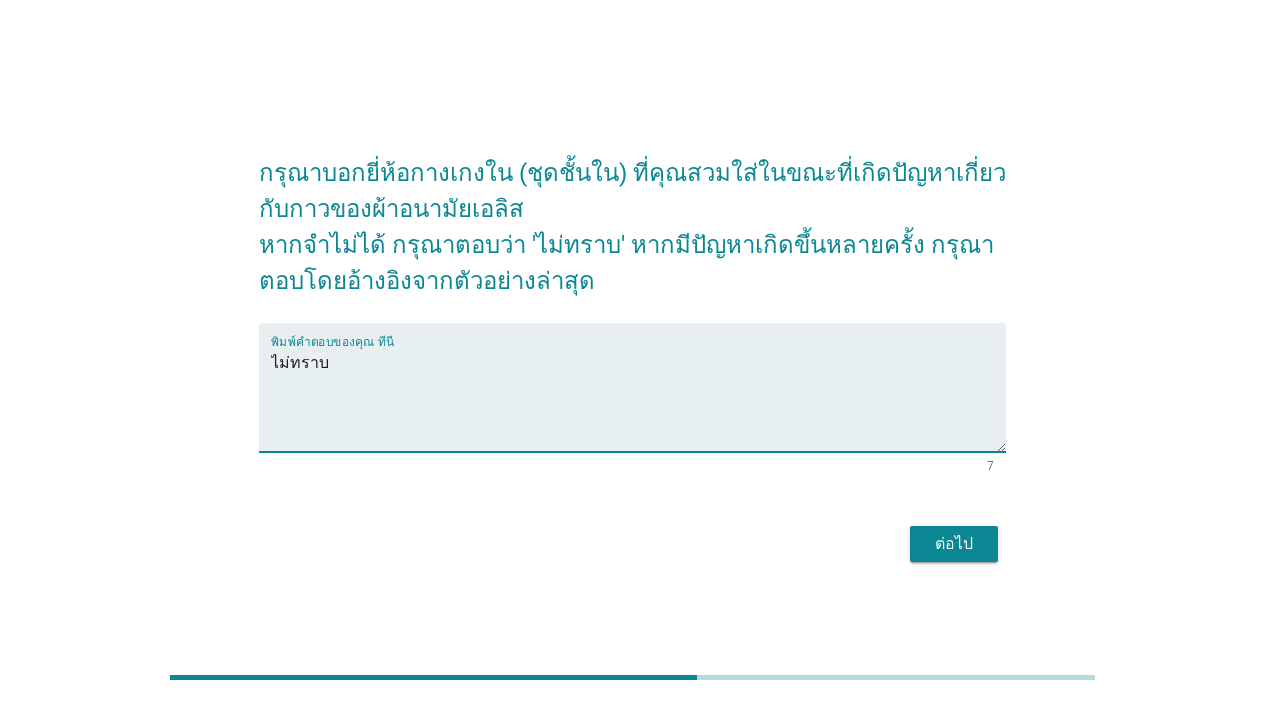 type on "ไม่ทราบ" 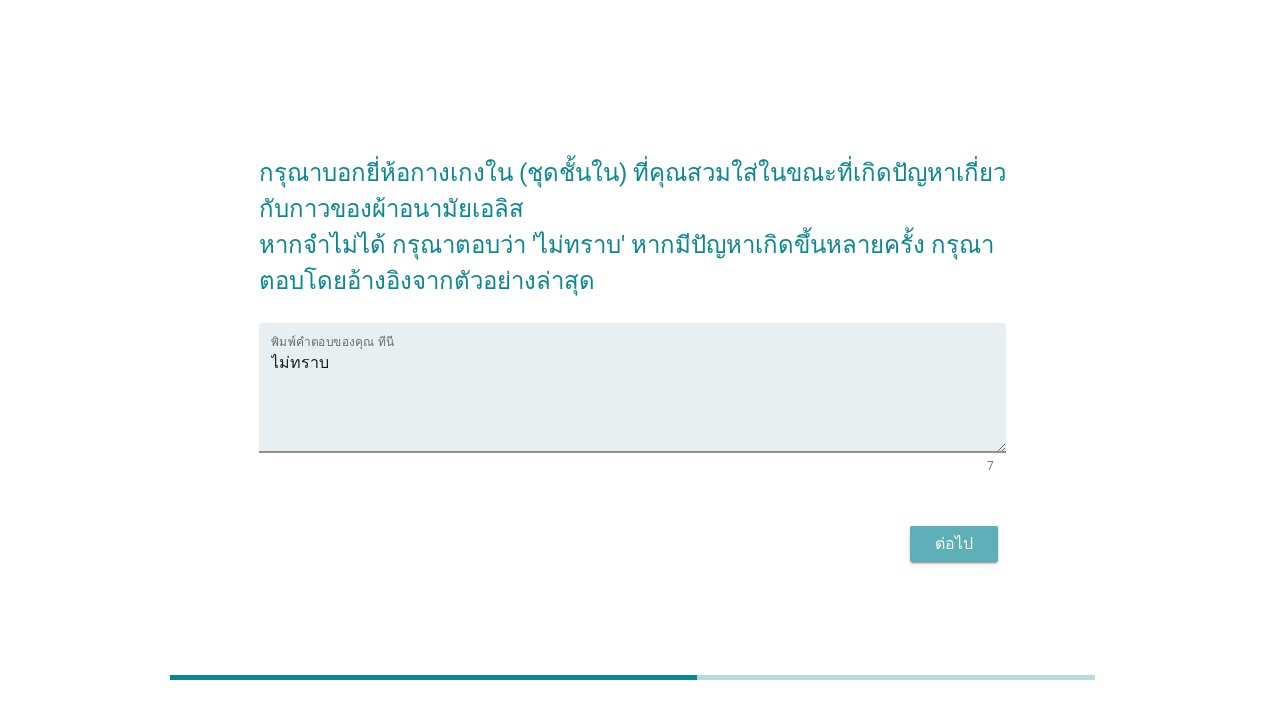 click on "ต่อไป" at bounding box center [954, 544] 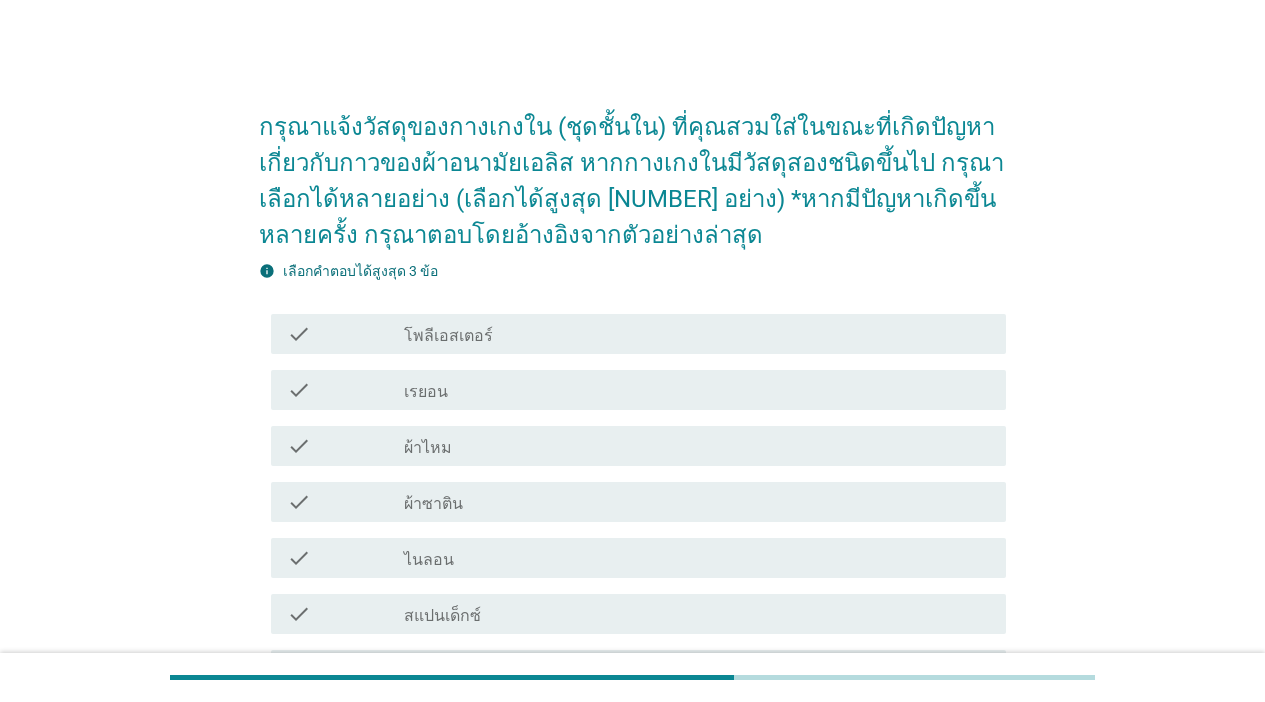 scroll, scrollTop: 200, scrollLeft: 0, axis: vertical 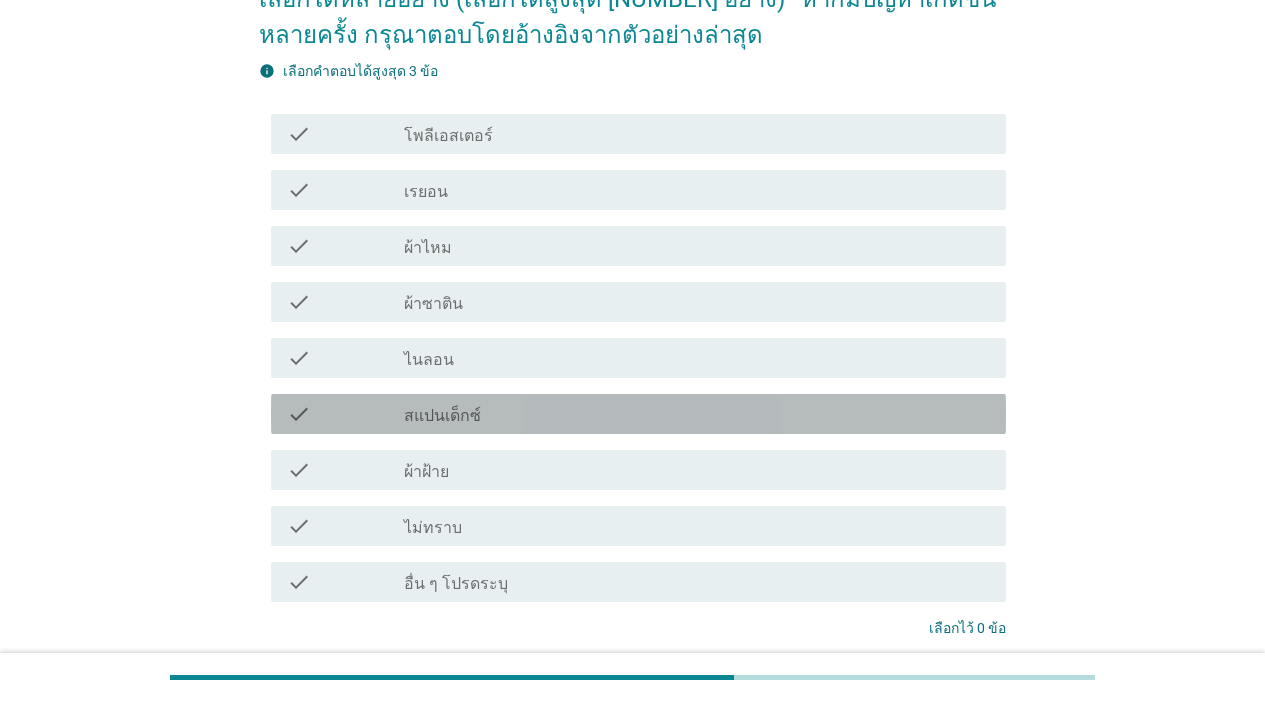 click on "สแปนเด็กซ์" at bounding box center [442, 416] 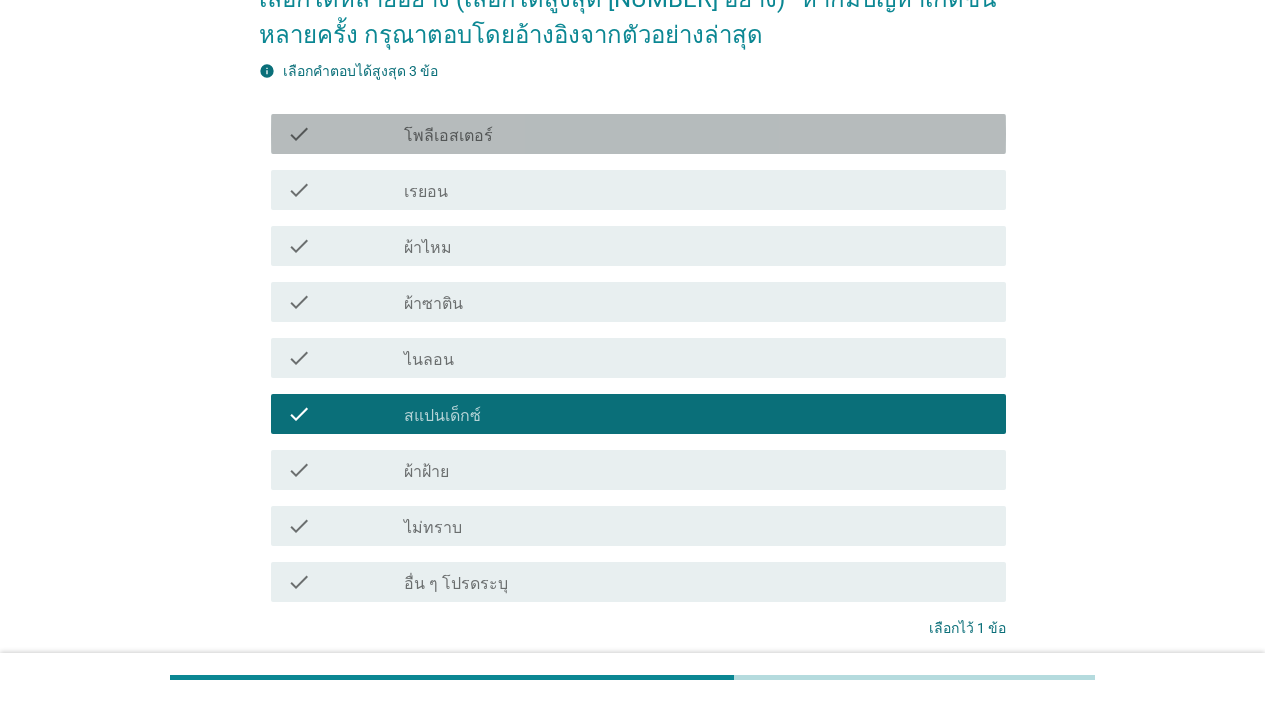 click on "โพลีเอสเตอร์" at bounding box center [448, 136] 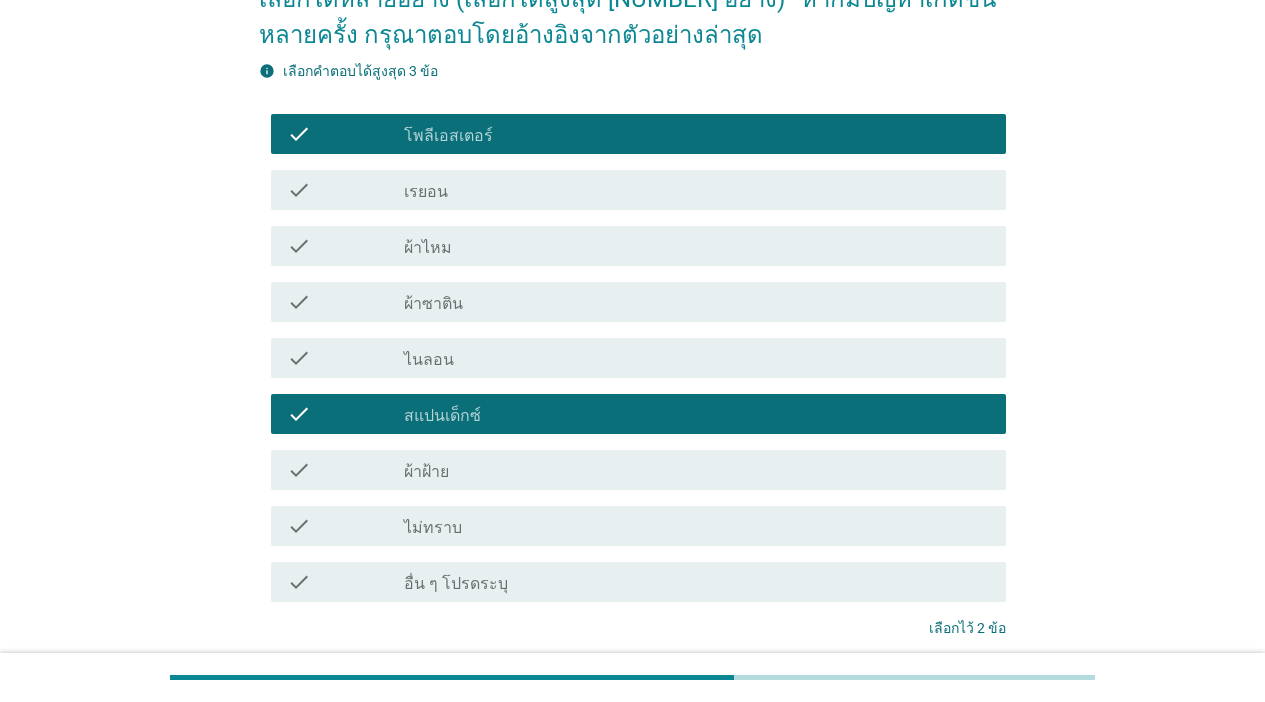scroll, scrollTop: 362, scrollLeft: 0, axis: vertical 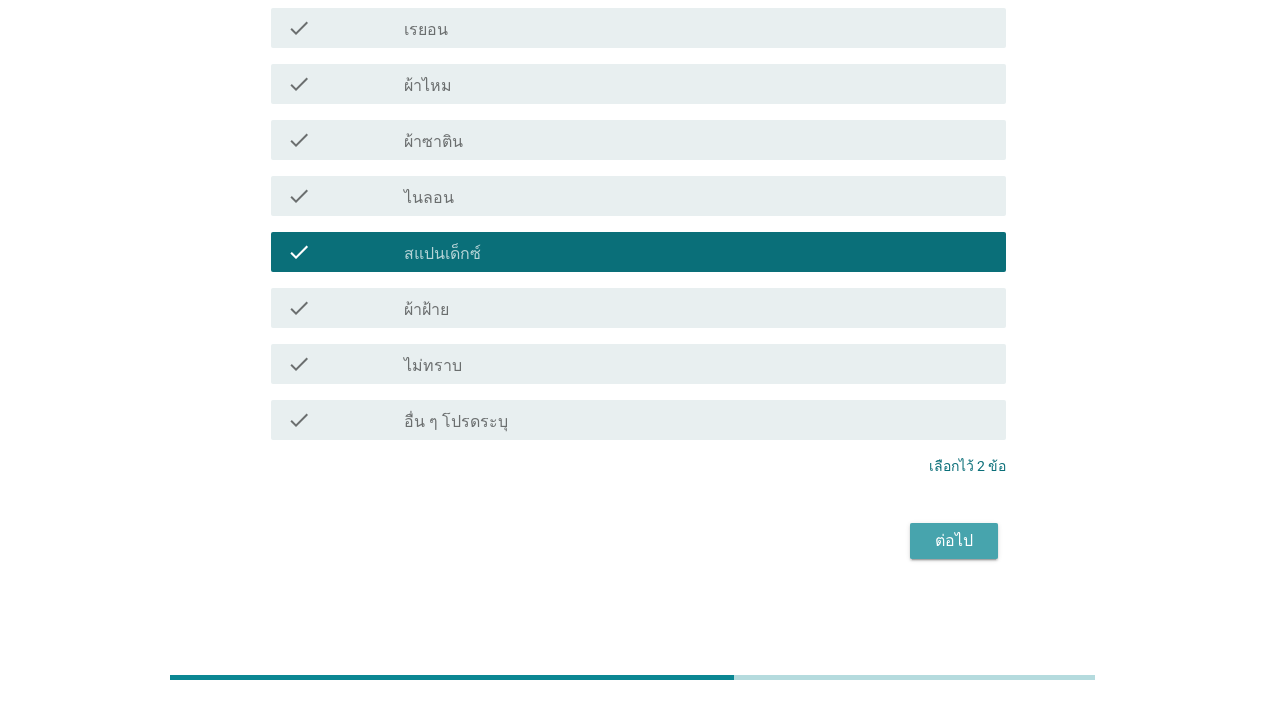 click on "ต่อไป" at bounding box center [954, 541] 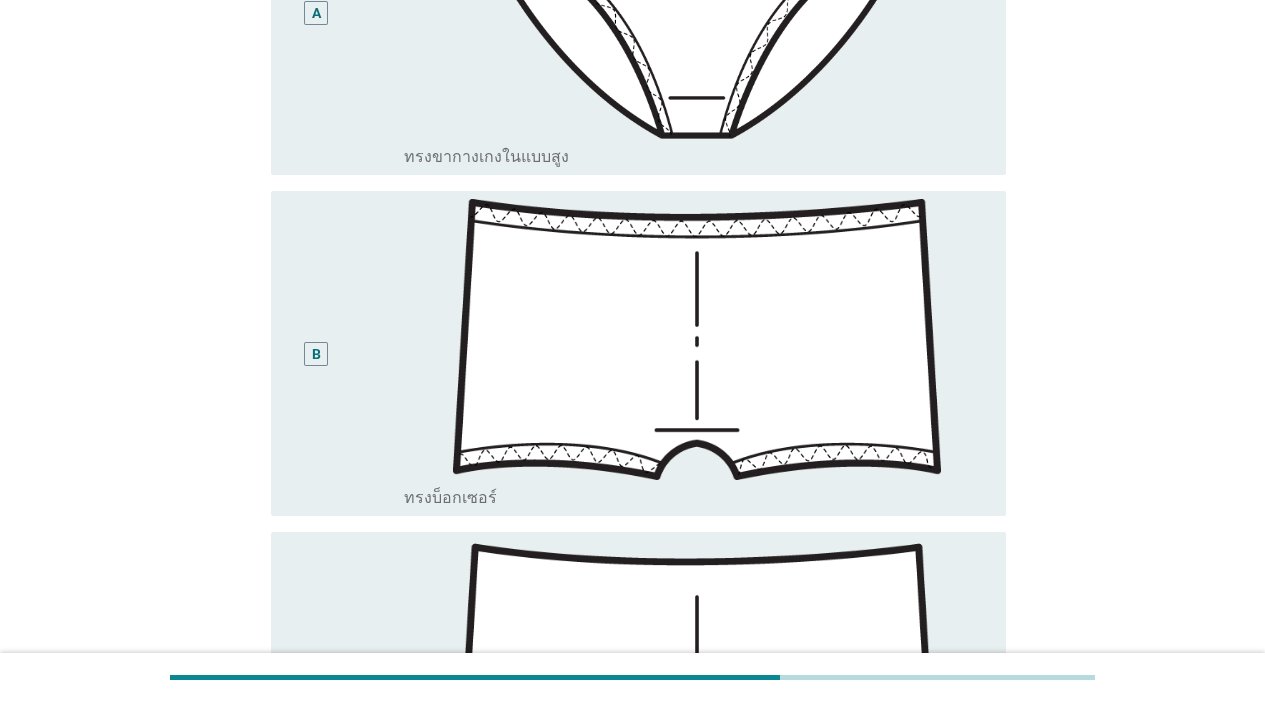 scroll, scrollTop: 0, scrollLeft: 0, axis: both 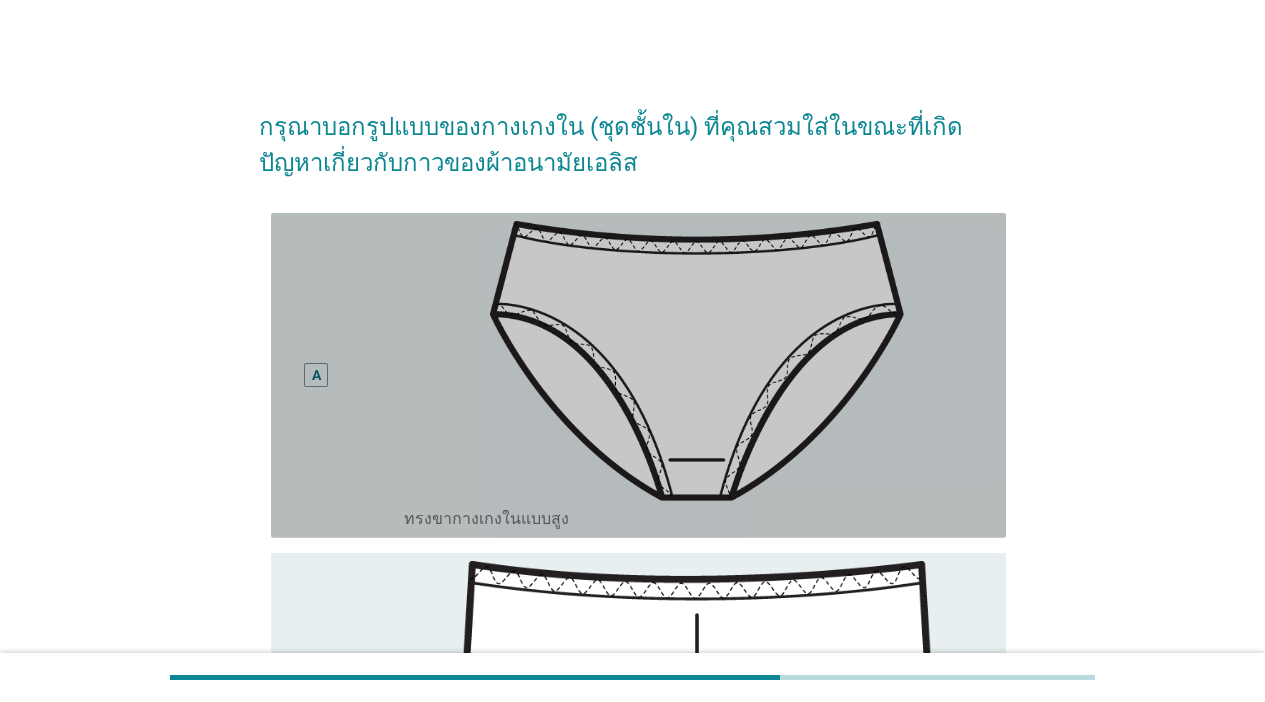 click on "A" at bounding box center (316, 374) 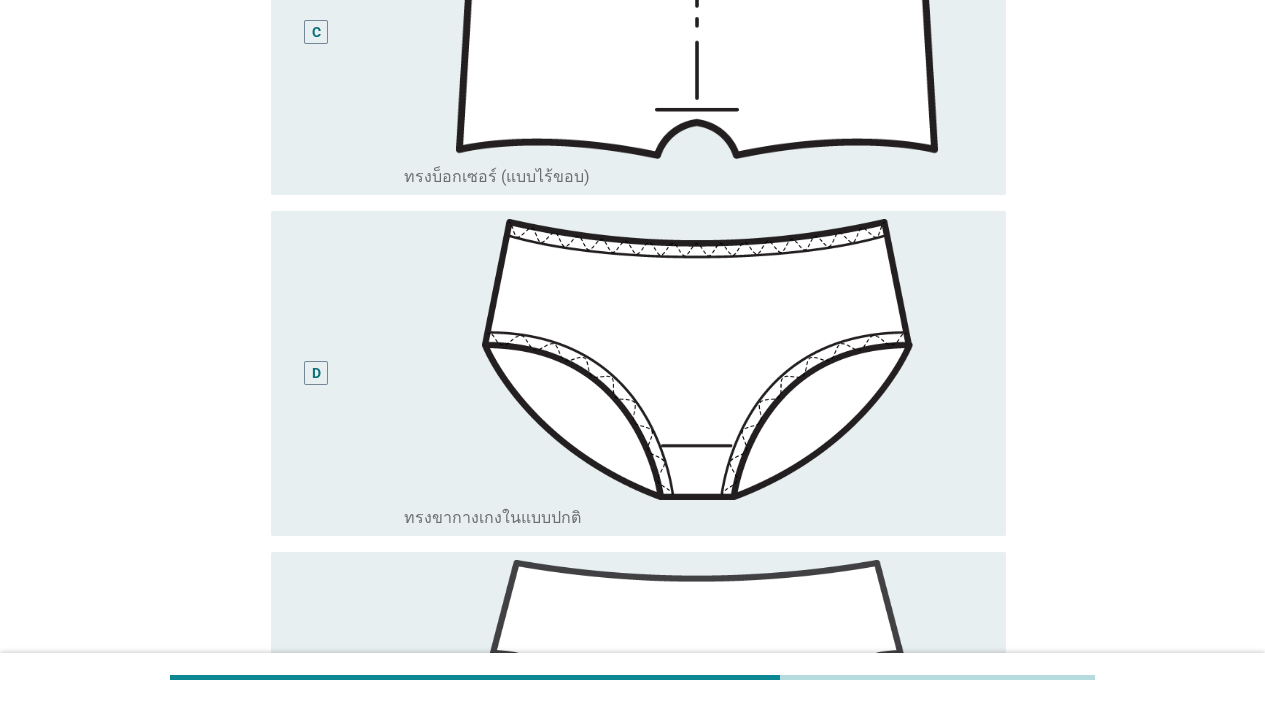 scroll, scrollTop: 1044, scrollLeft: 0, axis: vertical 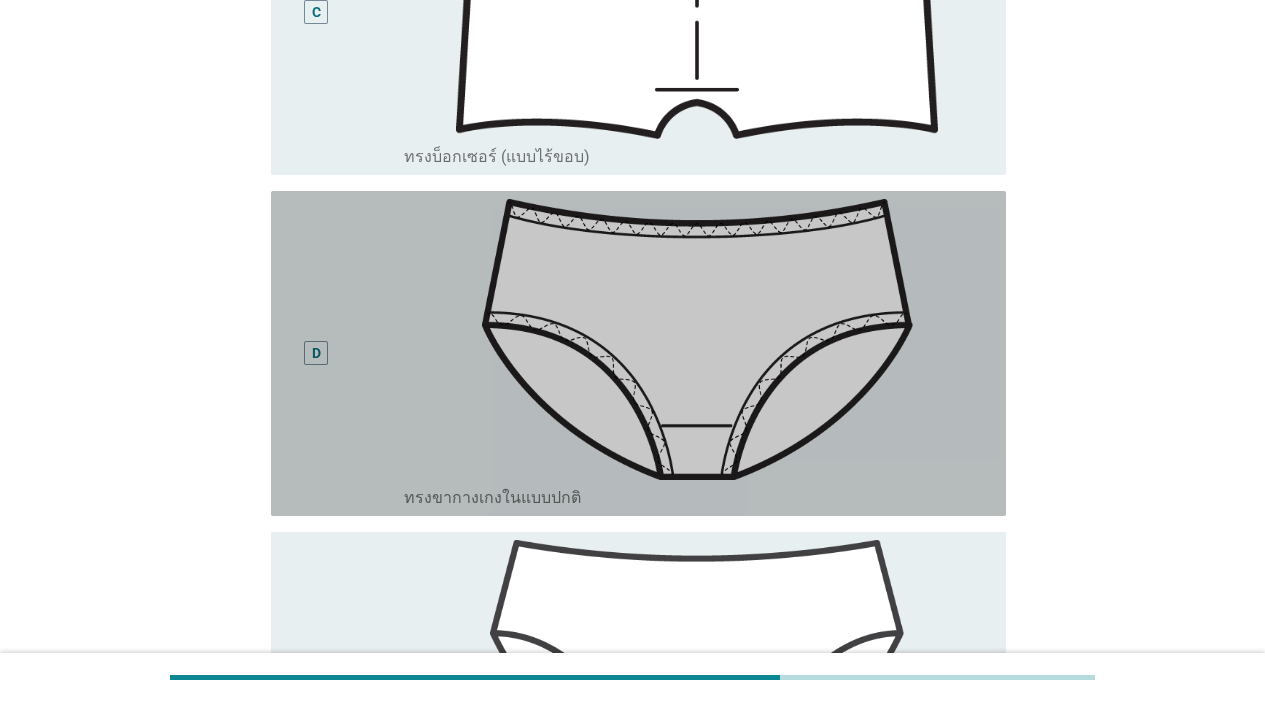 click on "D" at bounding box center [316, 353] 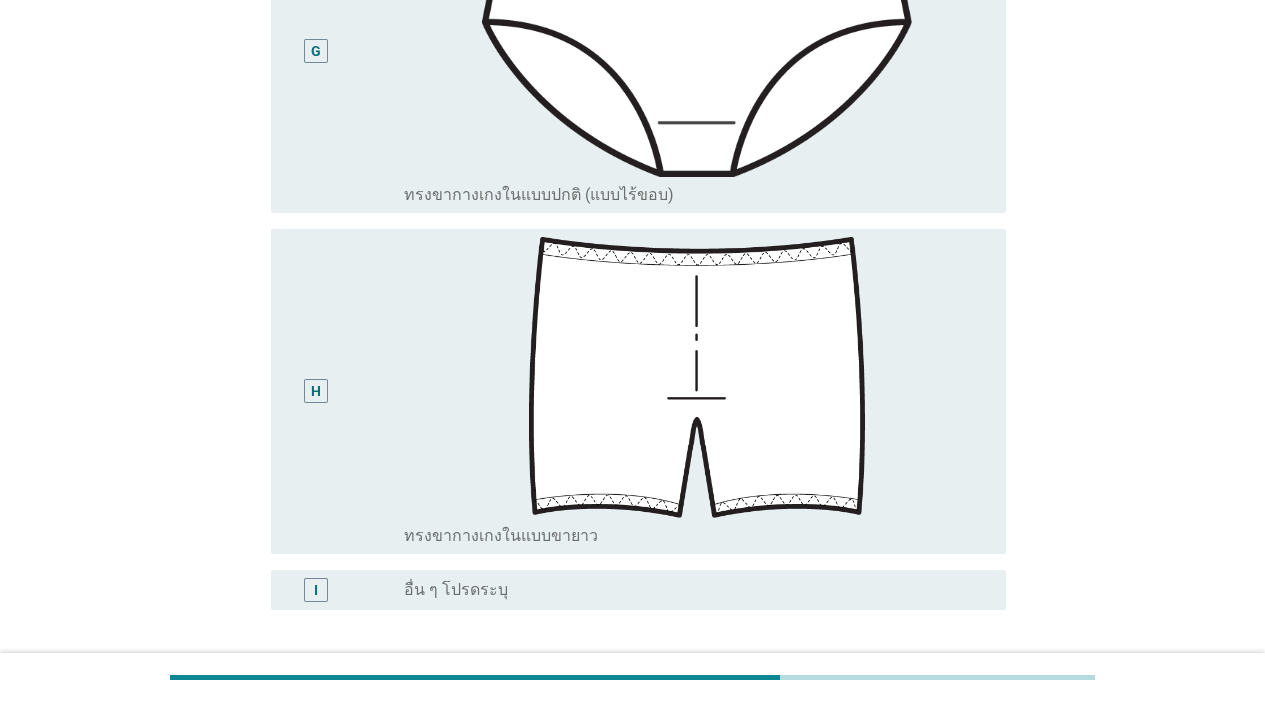scroll, scrollTop: 2417, scrollLeft: 0, axis: vertical 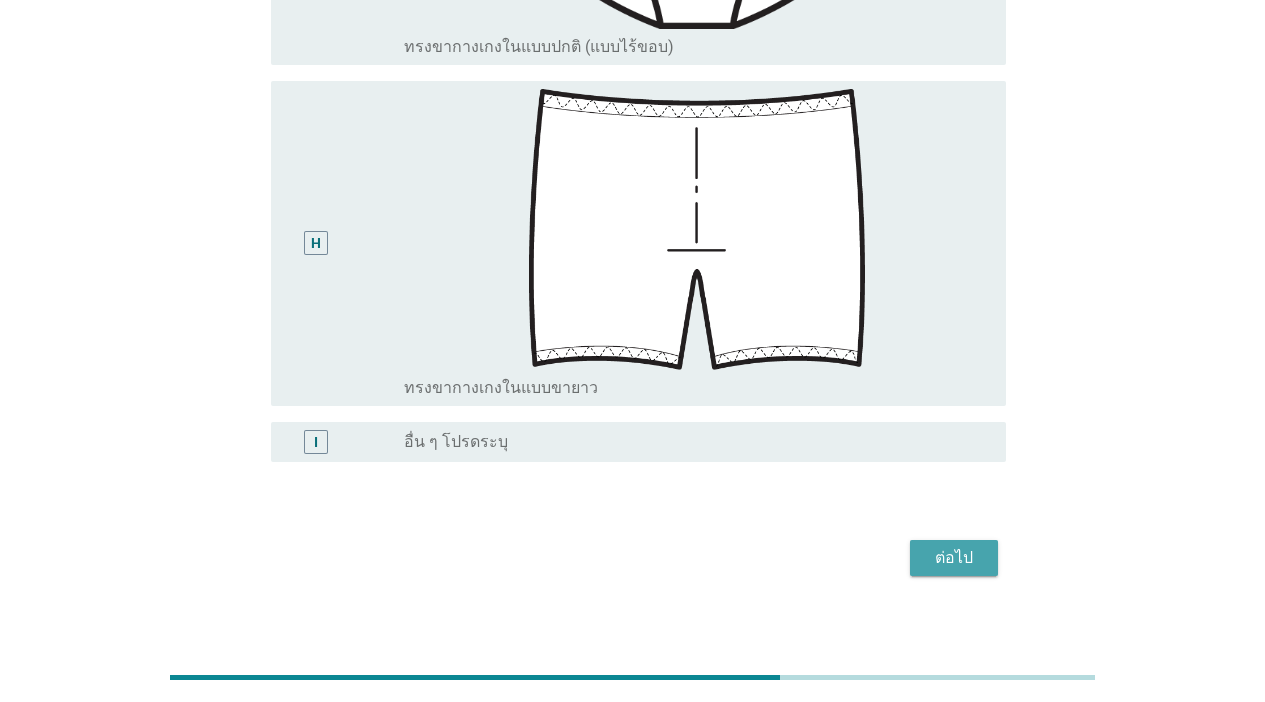 click on "ต่อไป" at bounding box center (954, 558) 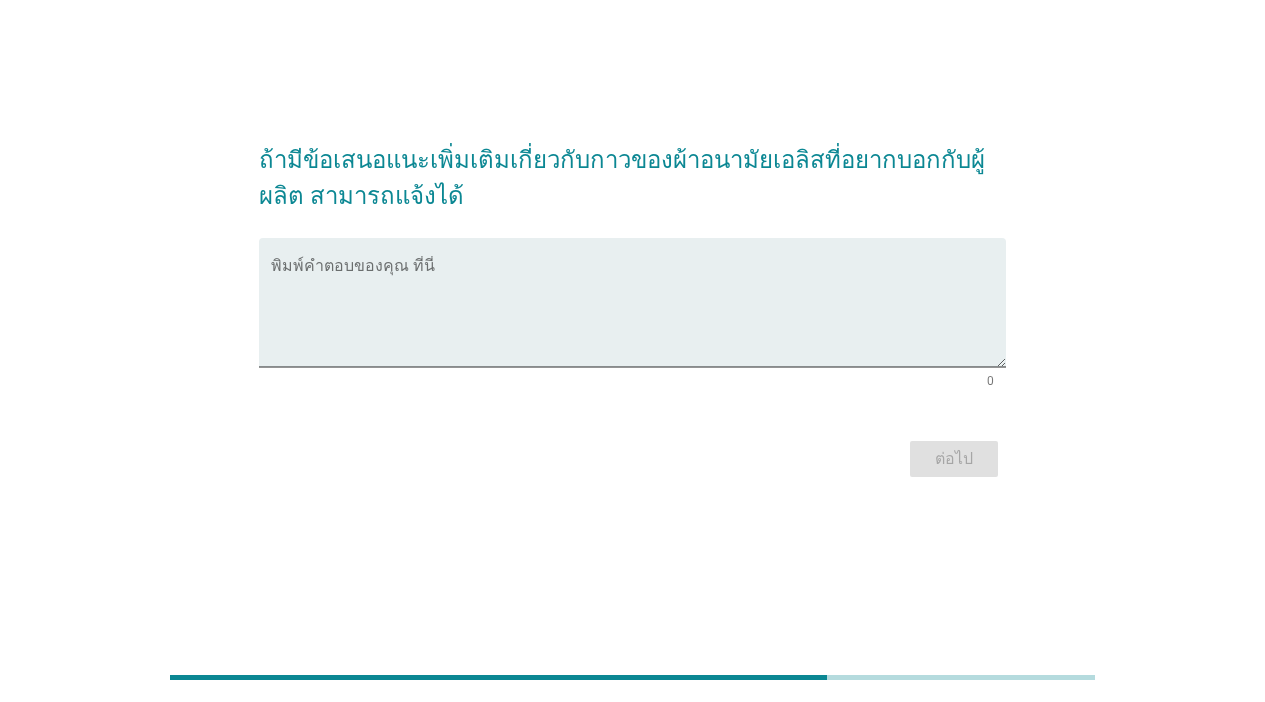scroll, scrollTop: 0, scrollLeft: 0, axis: both 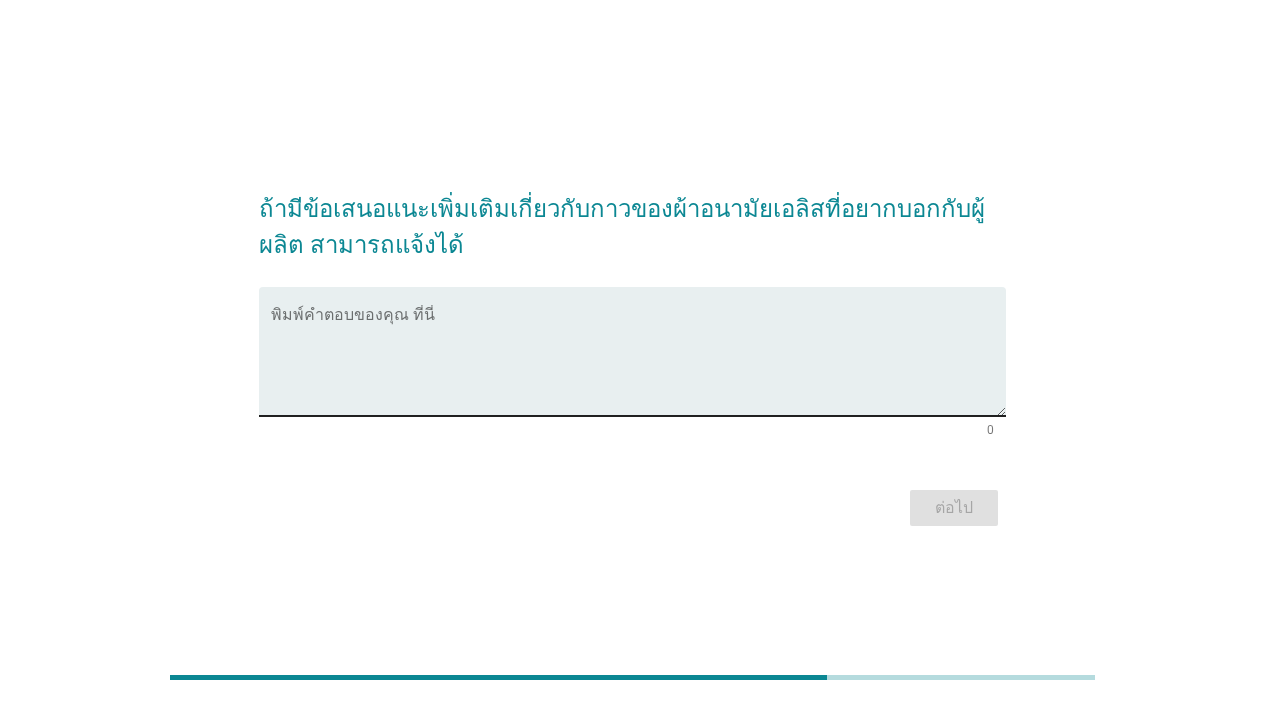 click at bounding box center [638, 363] 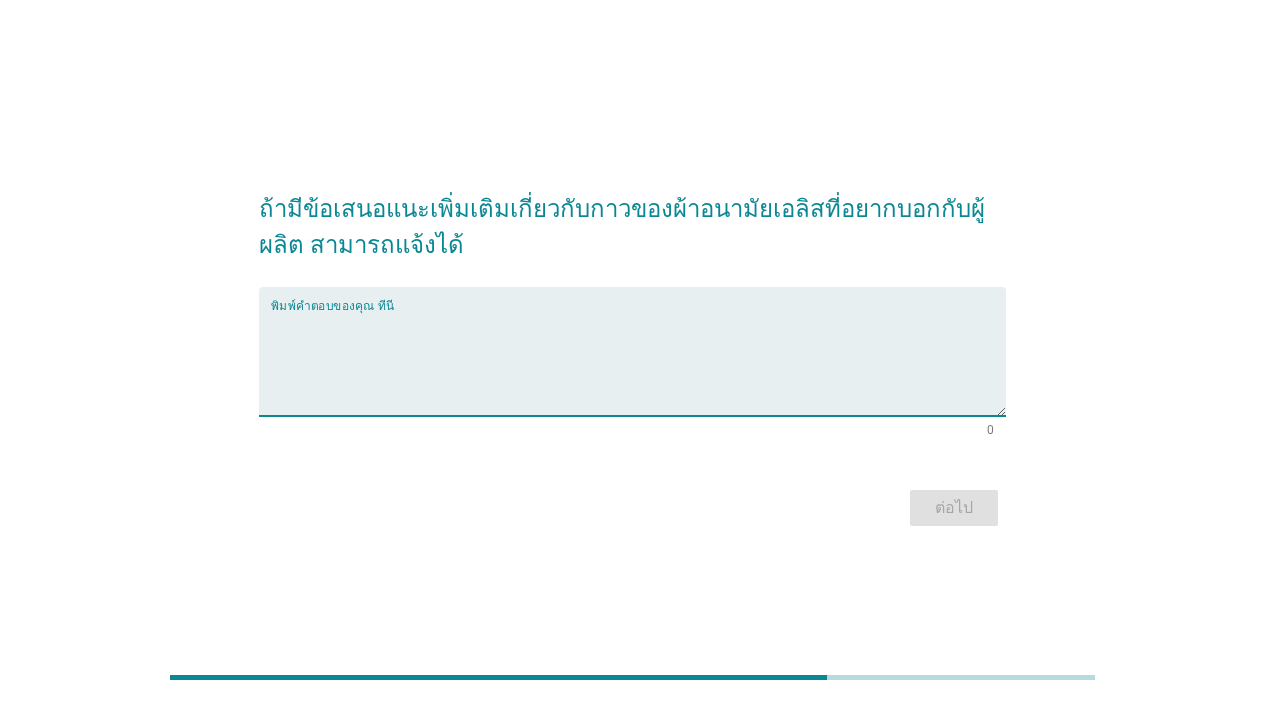 click at bounding box center [638, 363] 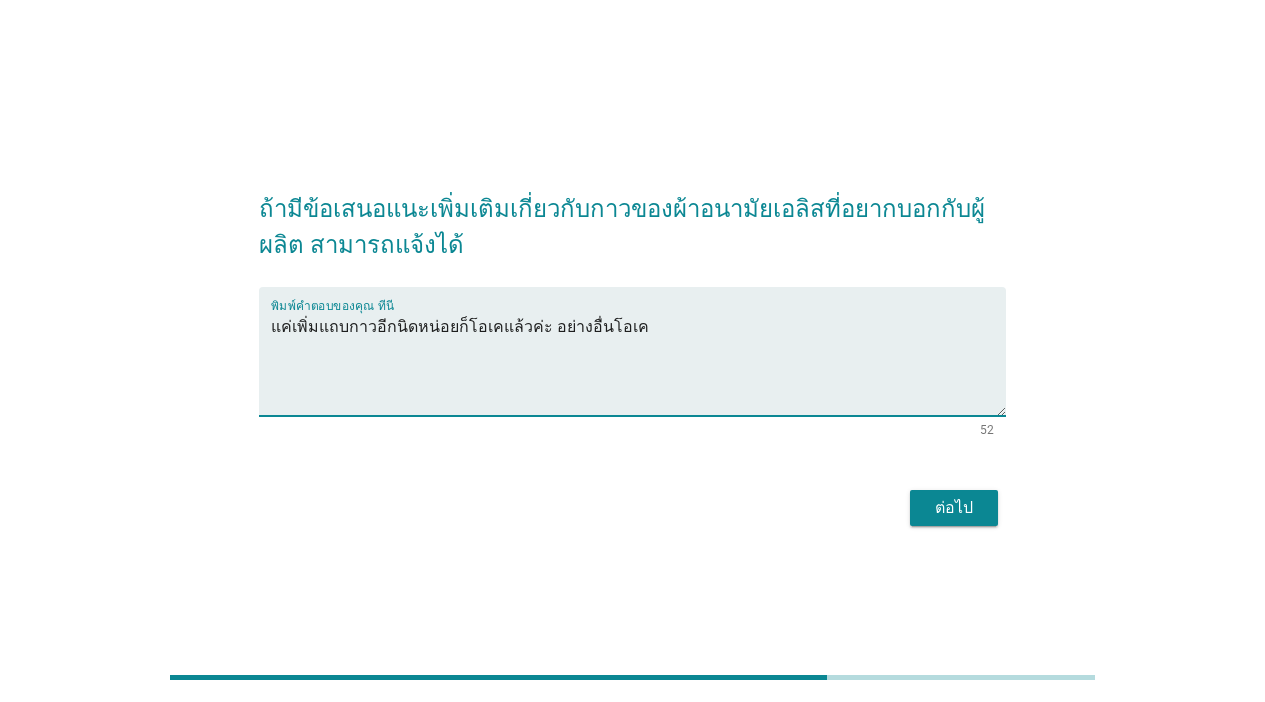 type on "แค่เพิ่มแถบกาวอีกนิดหน่อยก็โอเคแล้วค่ะ อย่างอื่นโอเค" 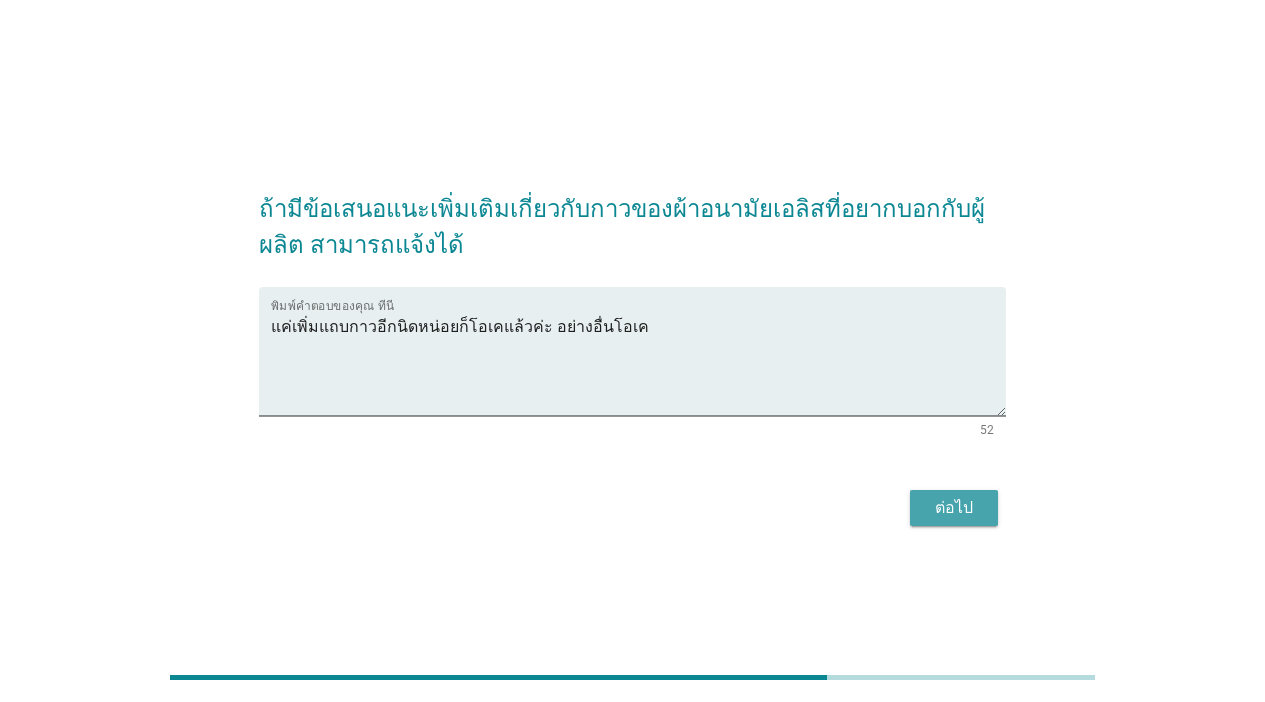 click on "ต่อไป" at bounding box center (954, 508) 